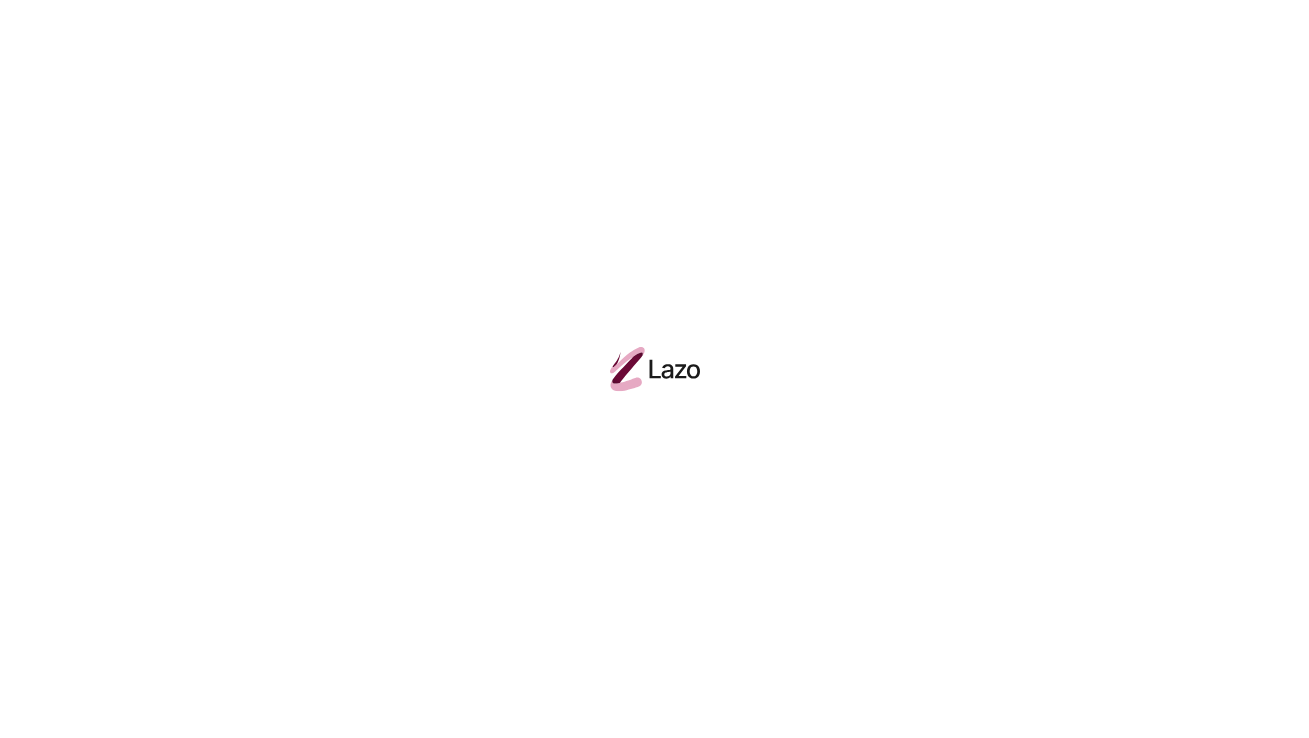 scroll, scrollTop: 0, scrollLeft: 0, axis: both 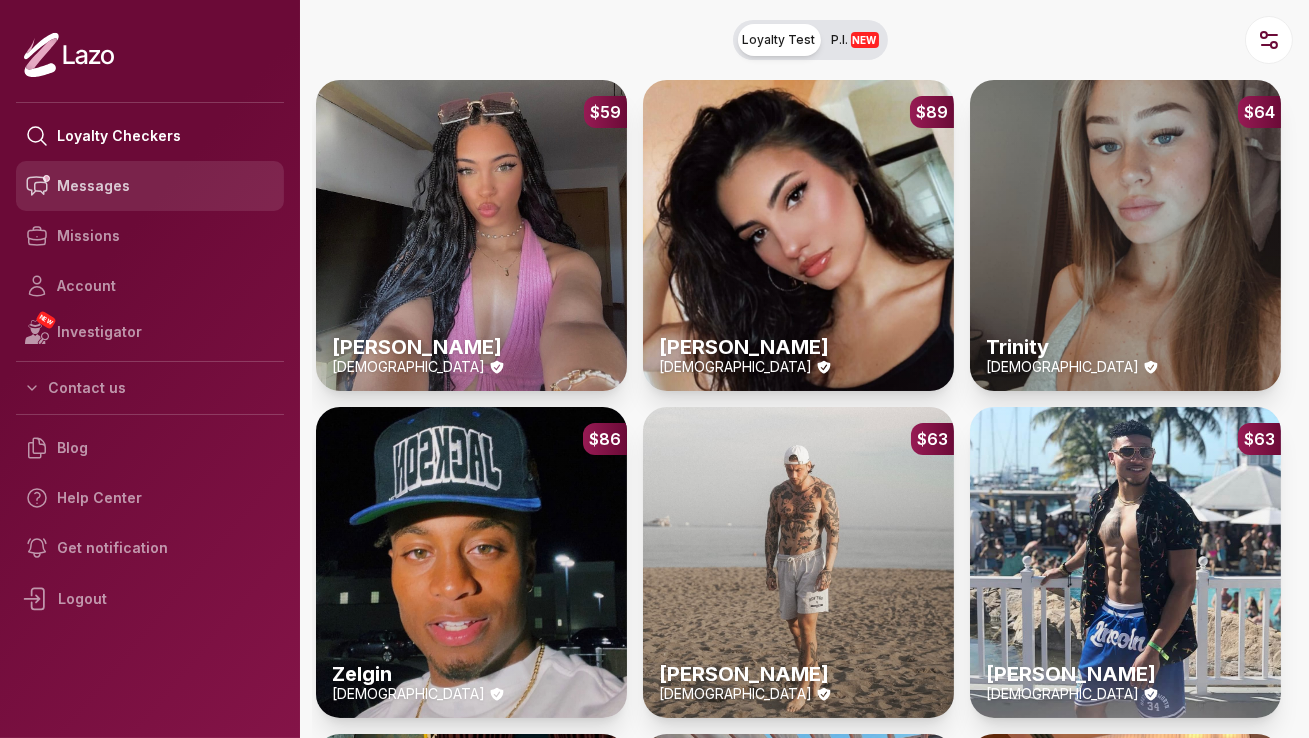 click on "Messages" at bounding box center (150, 186) 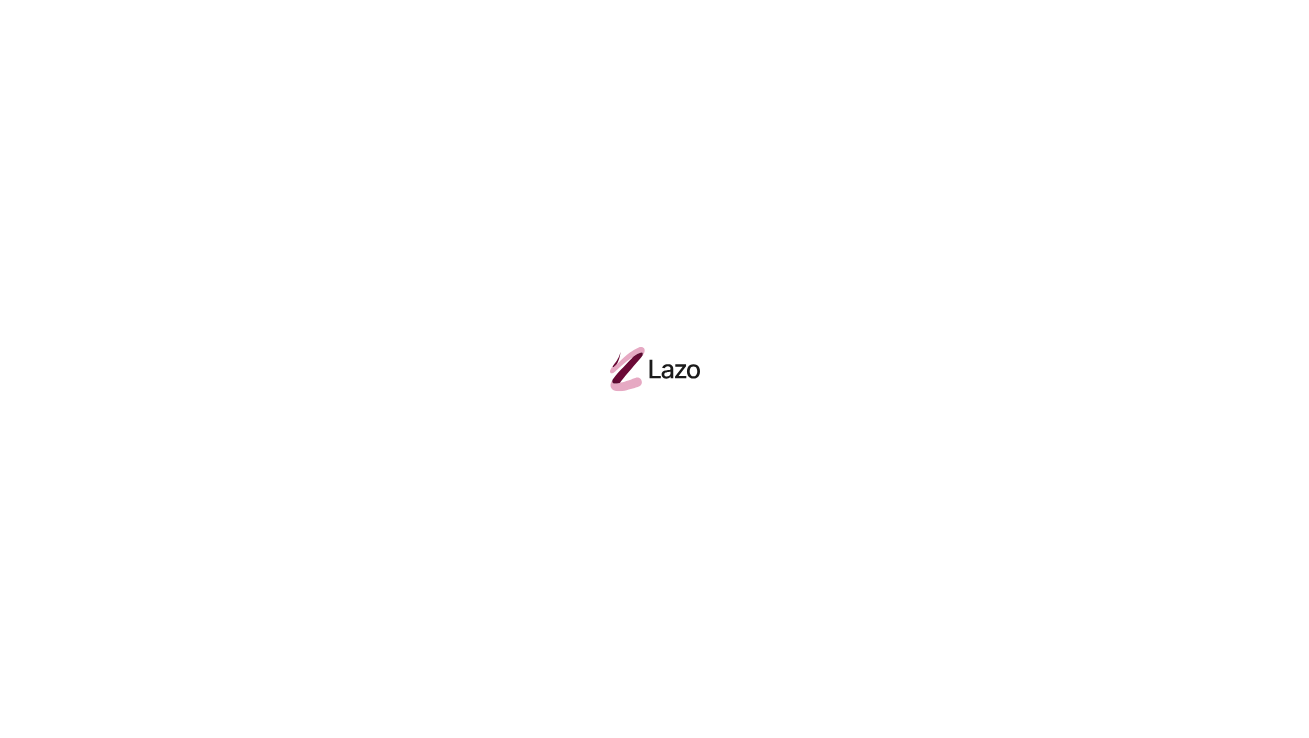 scroll, scrollTop: 0, scrollLeft: 0, axis: both 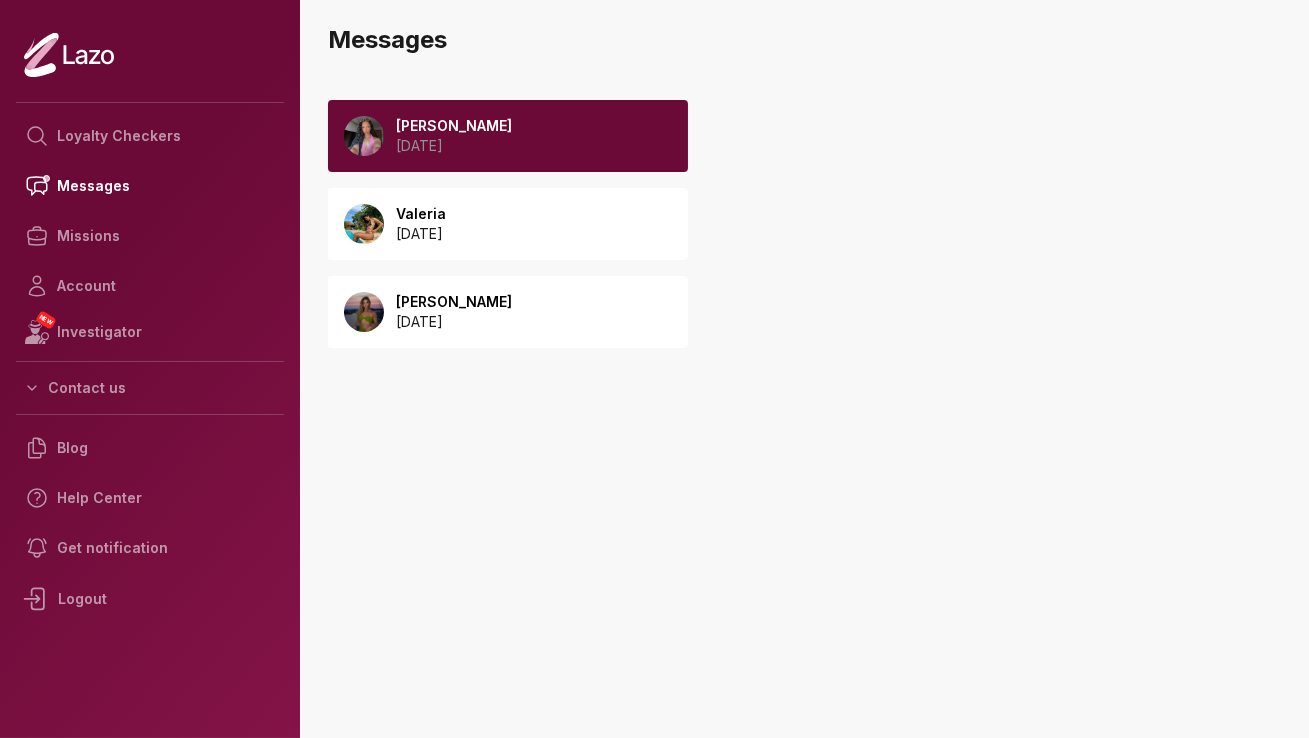 click on "2025 June 30" at bounding box center (454, 146) 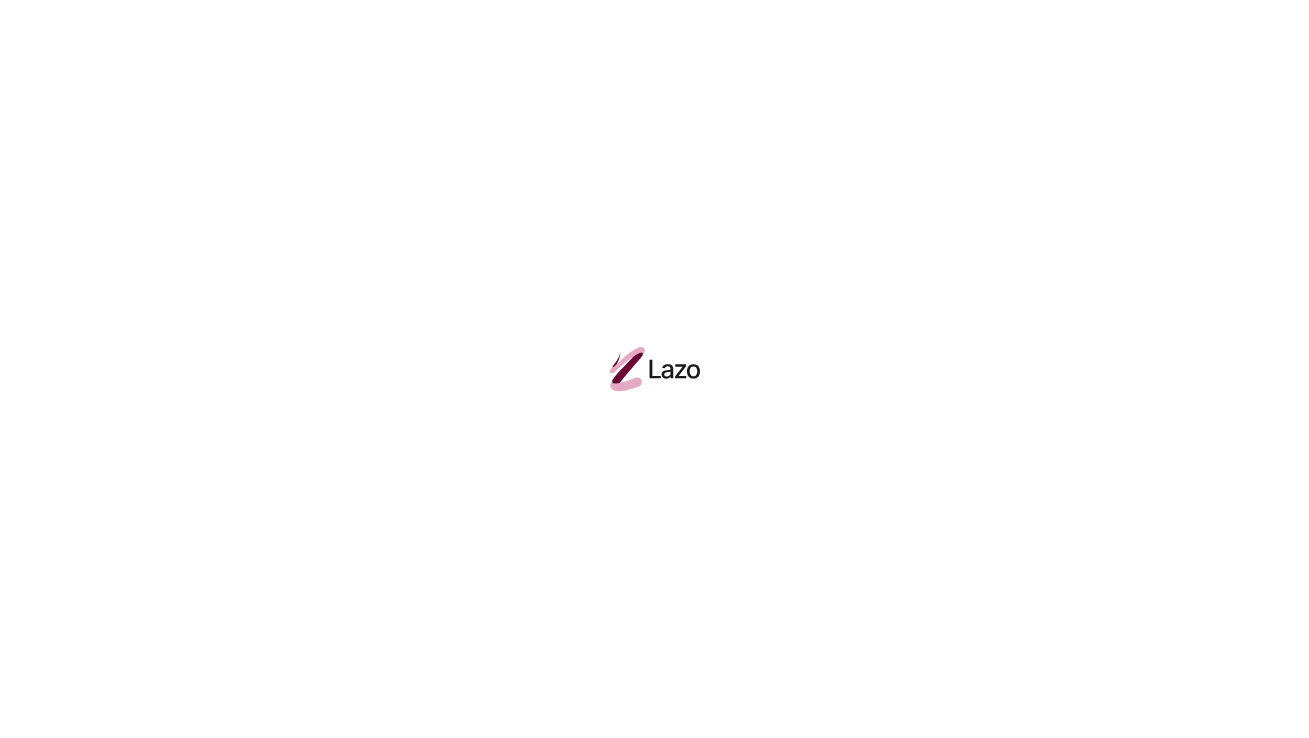 scroll, scrollTop: 0, scrollLeft: 0, axis: both 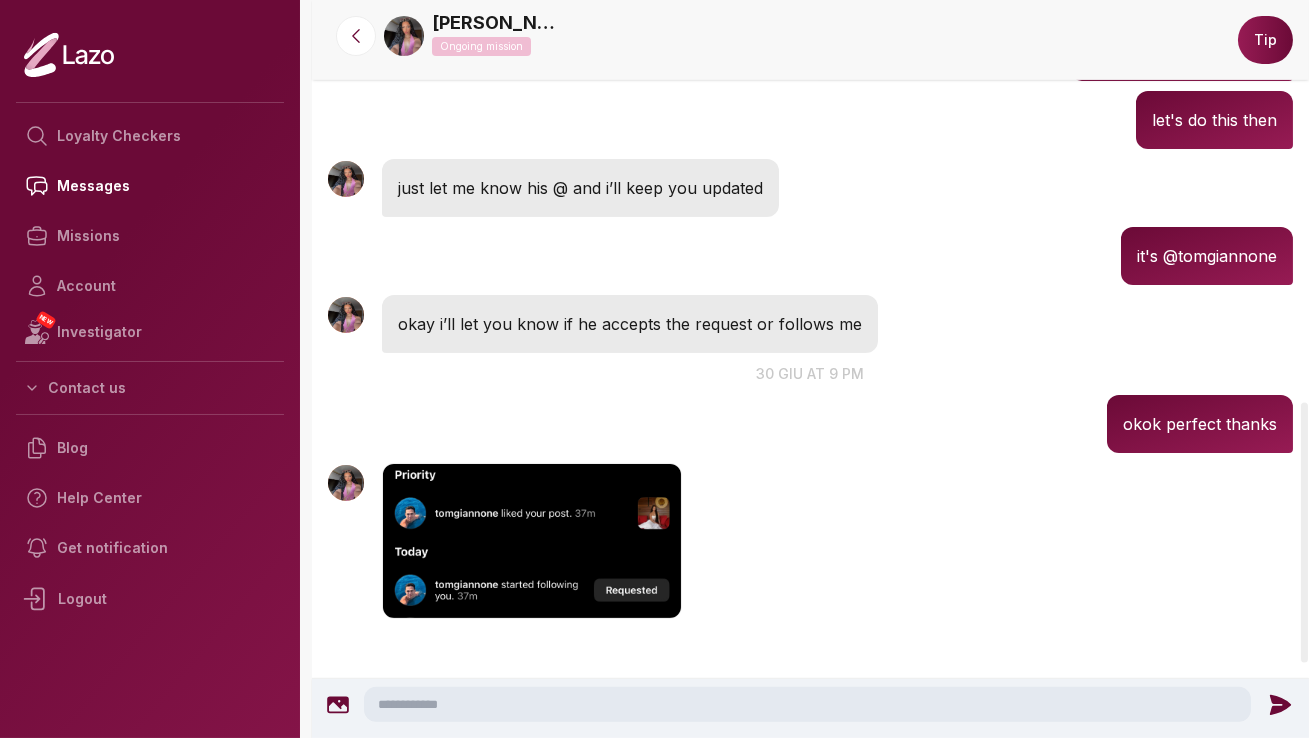 click at bounding box center [532, 541] 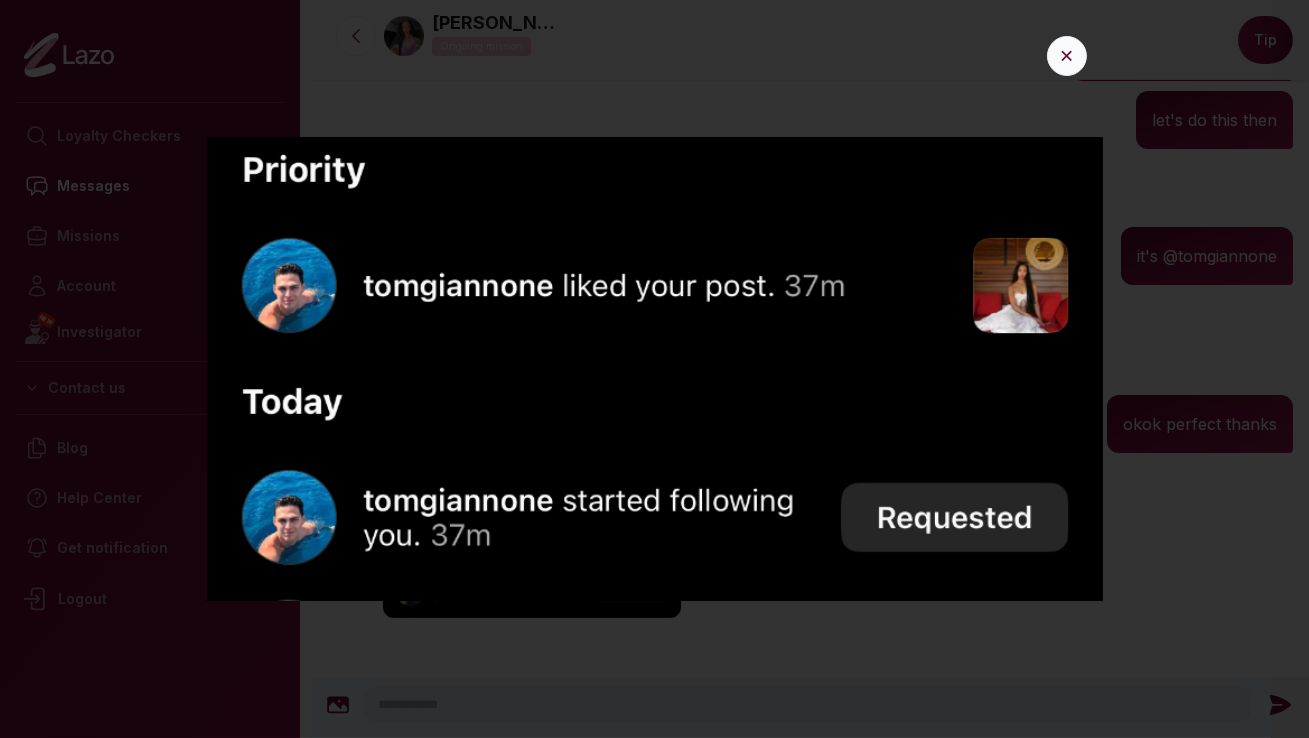 click on "✕" at bounding box center (1067, 56) 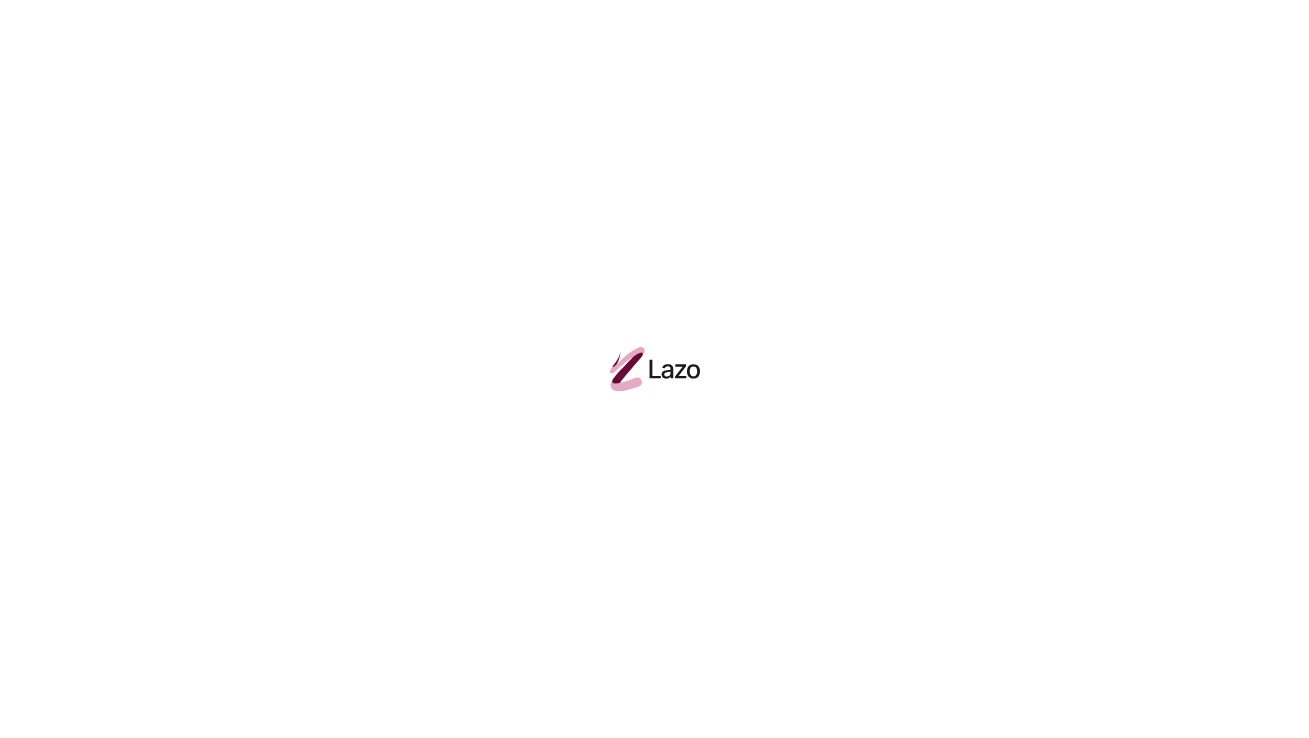 scroll, scrollTop: 0, scrollLeft: 0, axis: both 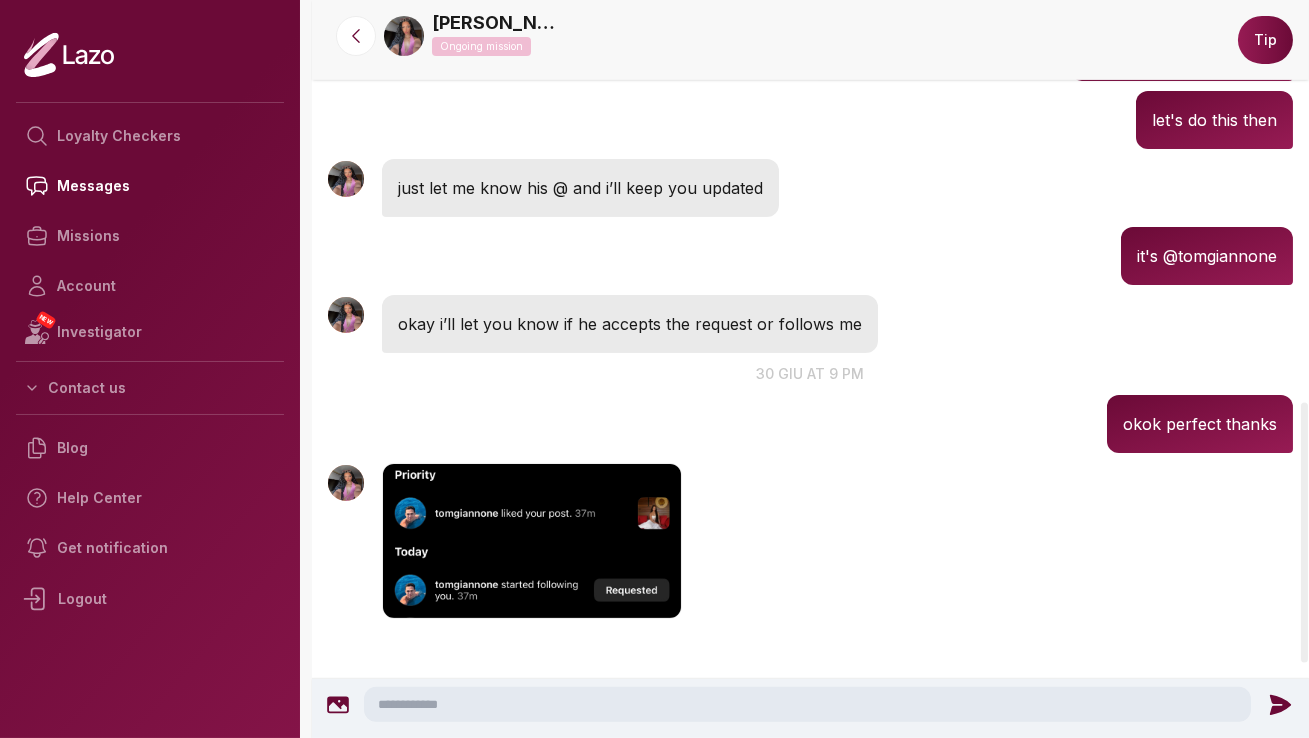 click at bounding box center [807, 704] 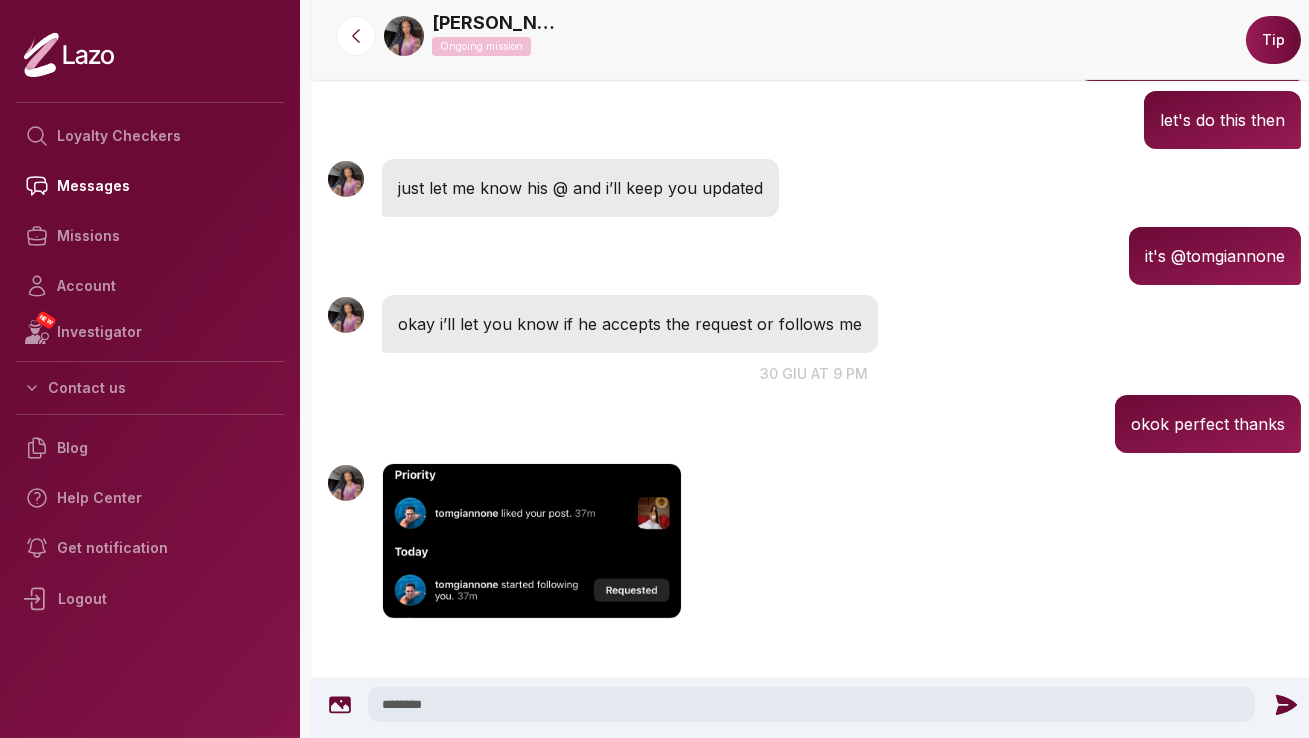 type on "********" 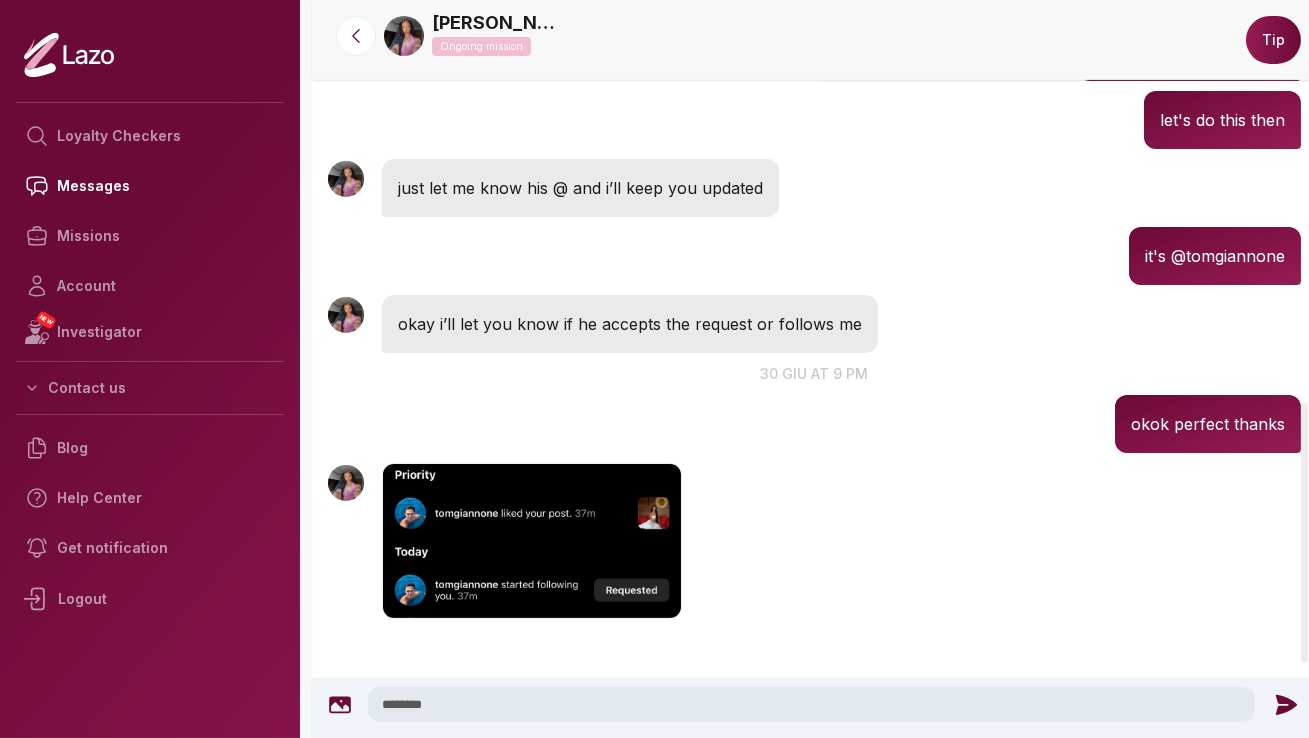 click 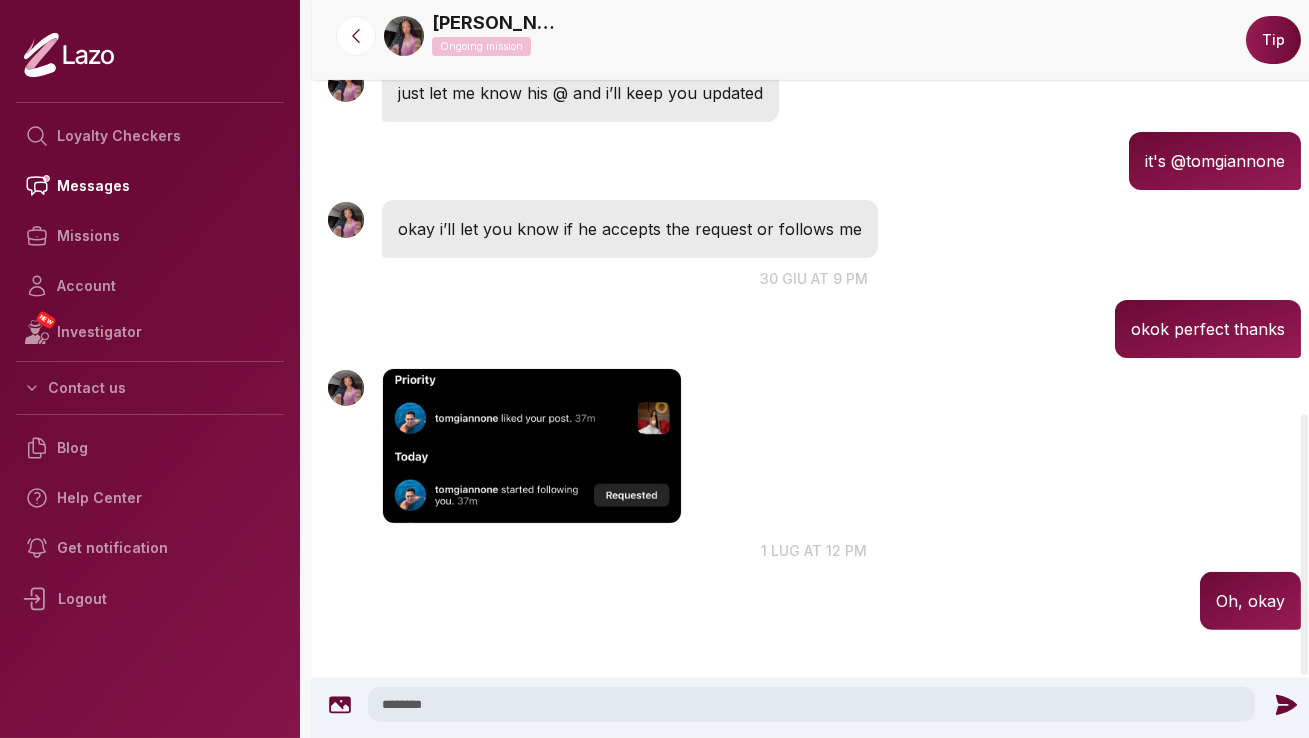 type 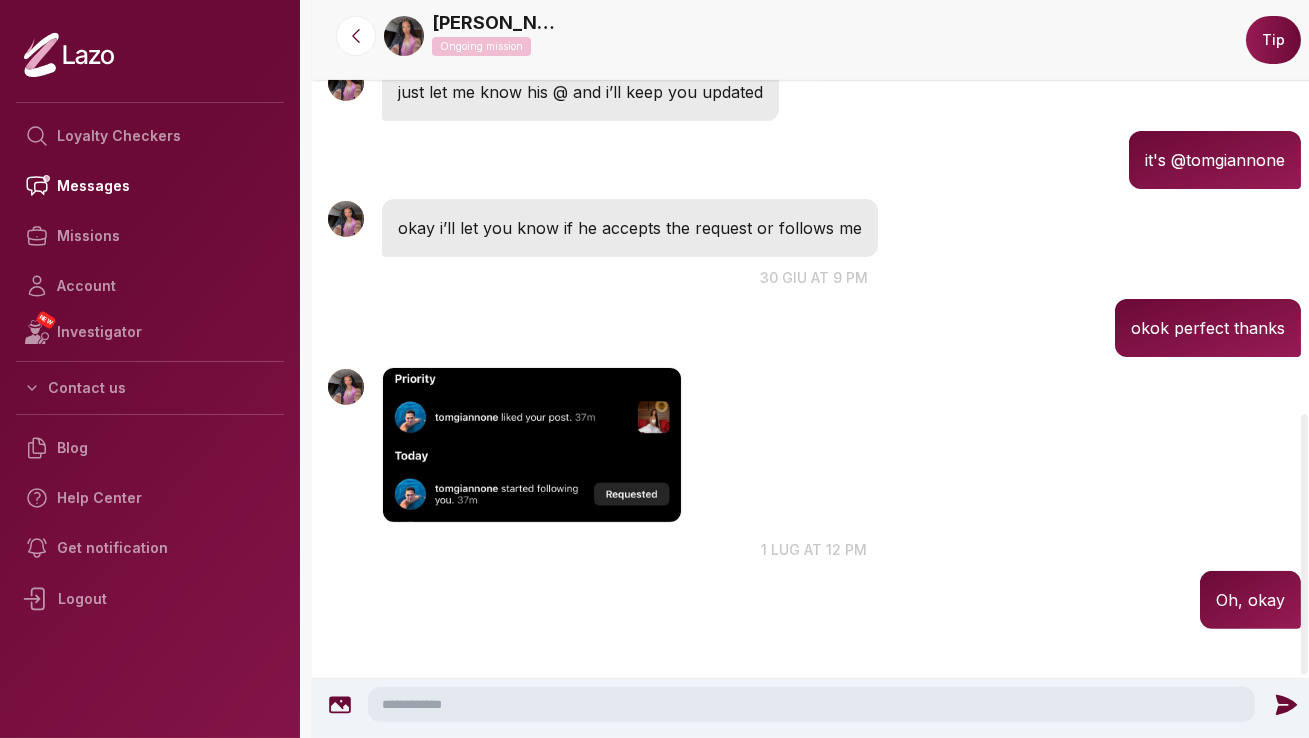 scroll, scrollTop: 1240, scrollLeft: 0, axis: vertical 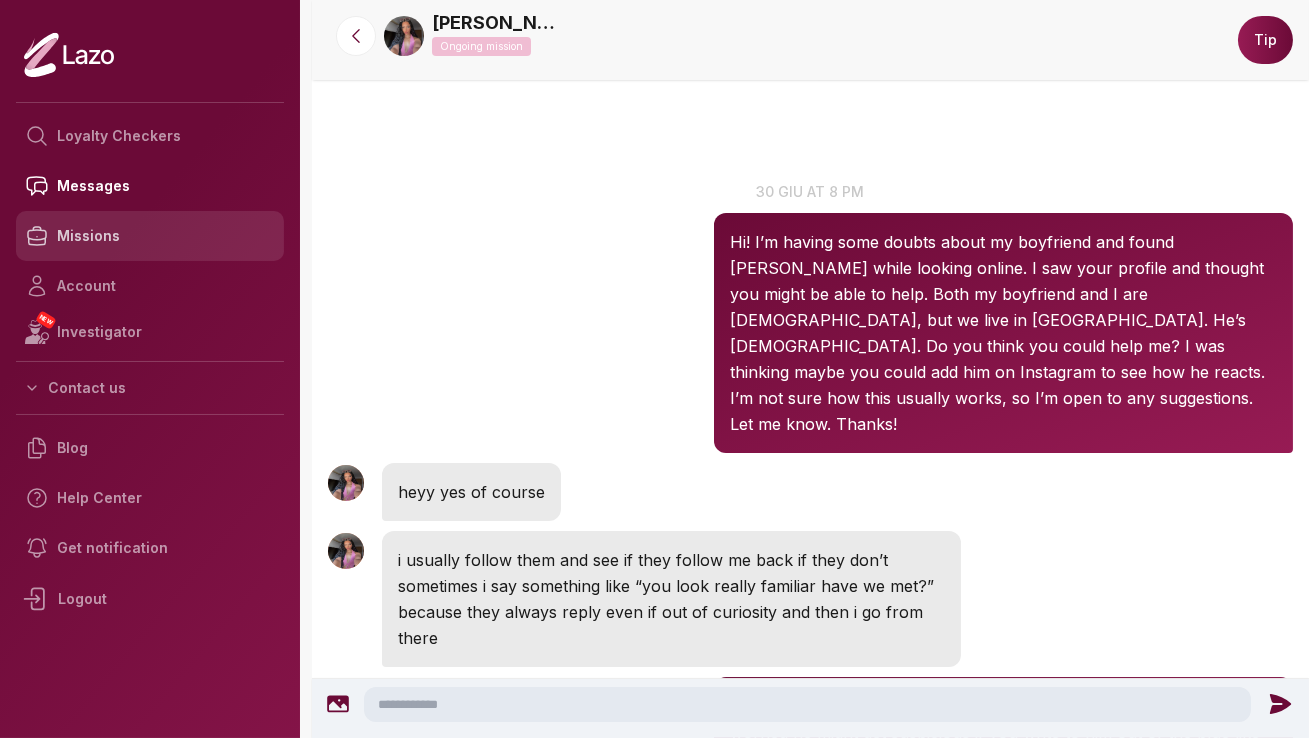 click on "Missions" at bounding box center [150, 236] 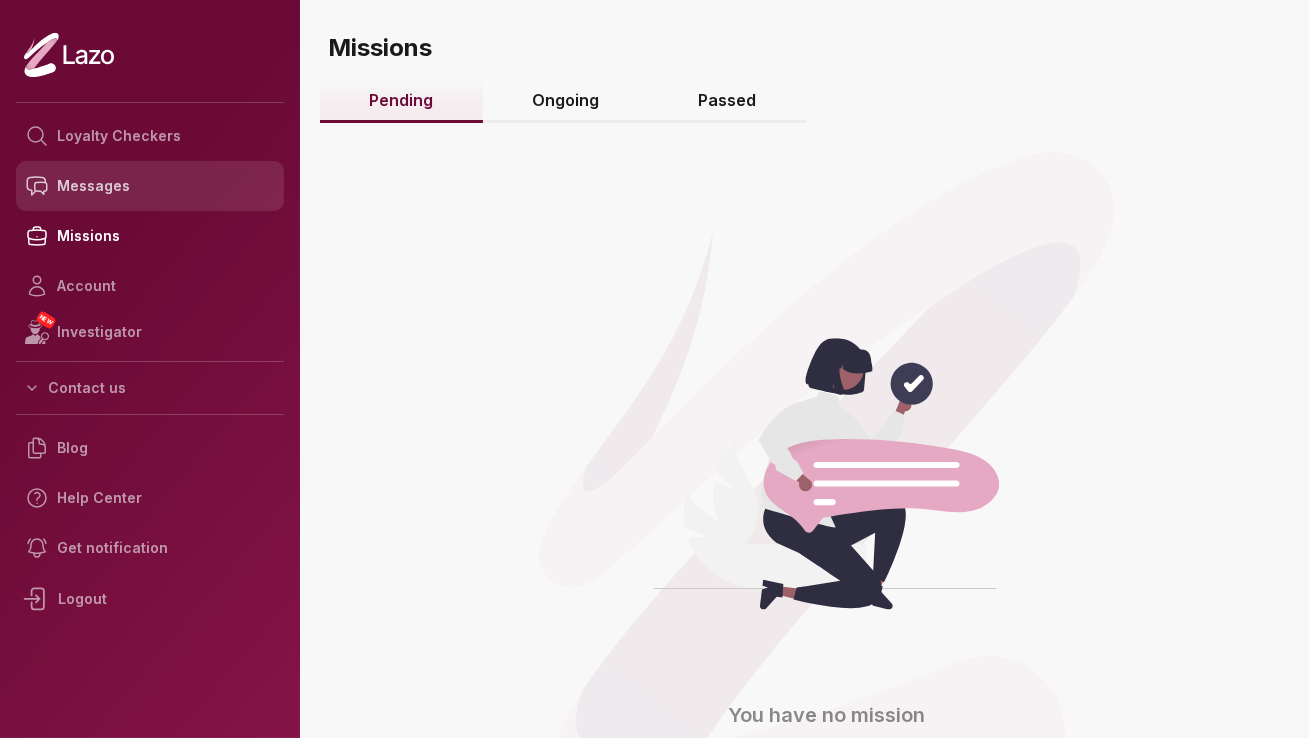 click on "Messages" at bounding box center [150, 186] 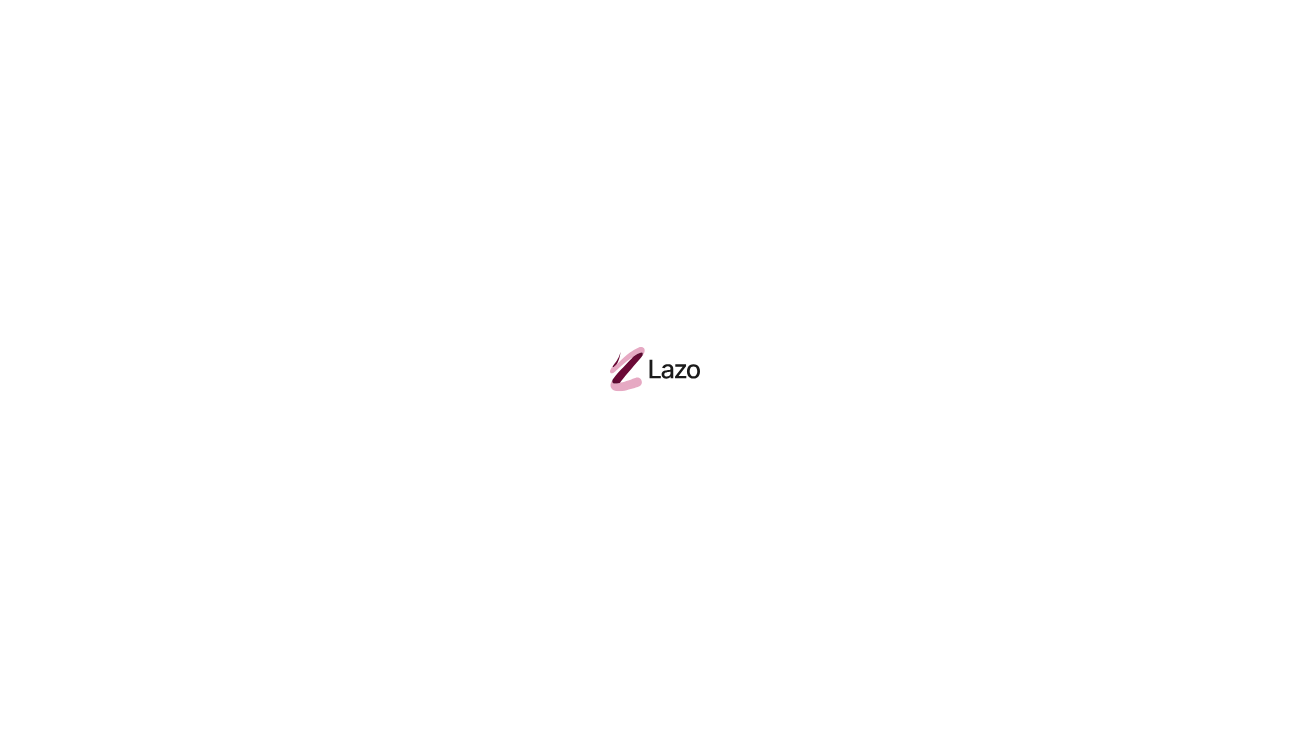 scroll, scrollTop: 0, scrollLeft: 0, axis: both 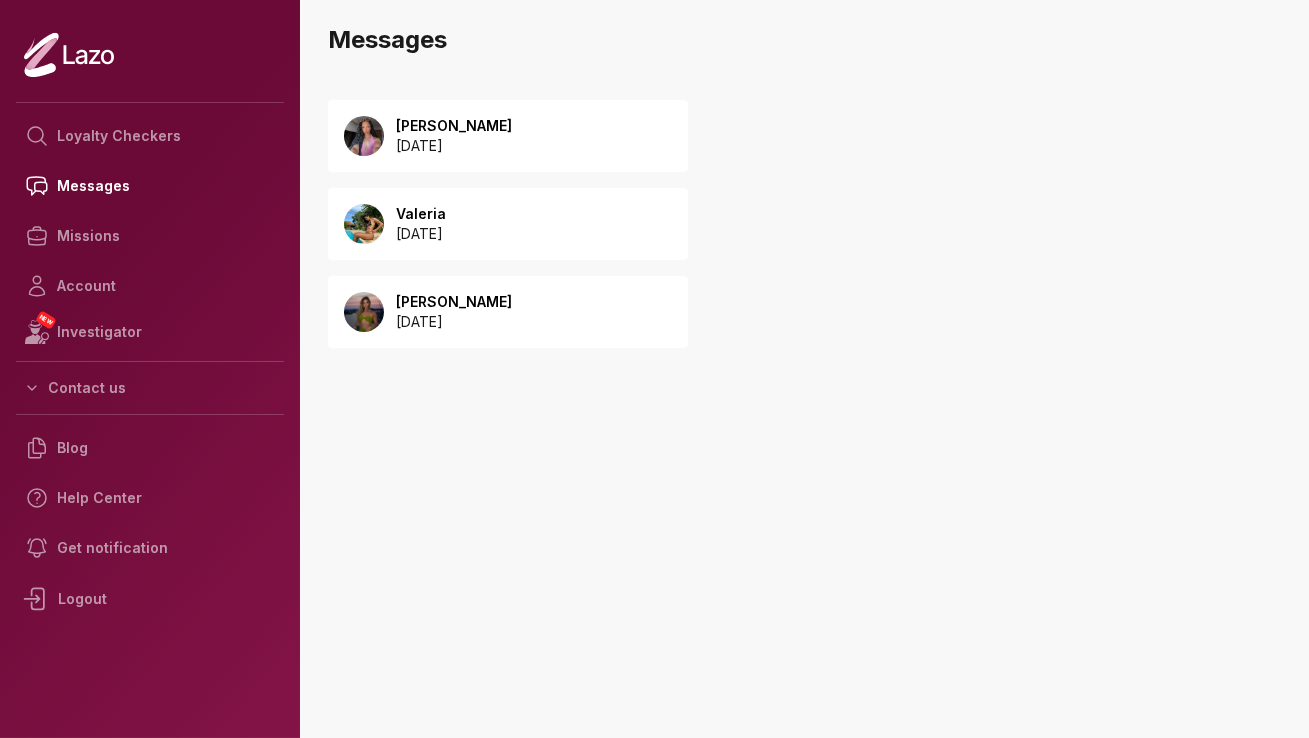 click on "[PERSON_NAME] [DATE]" at bounding box center (508, 136) 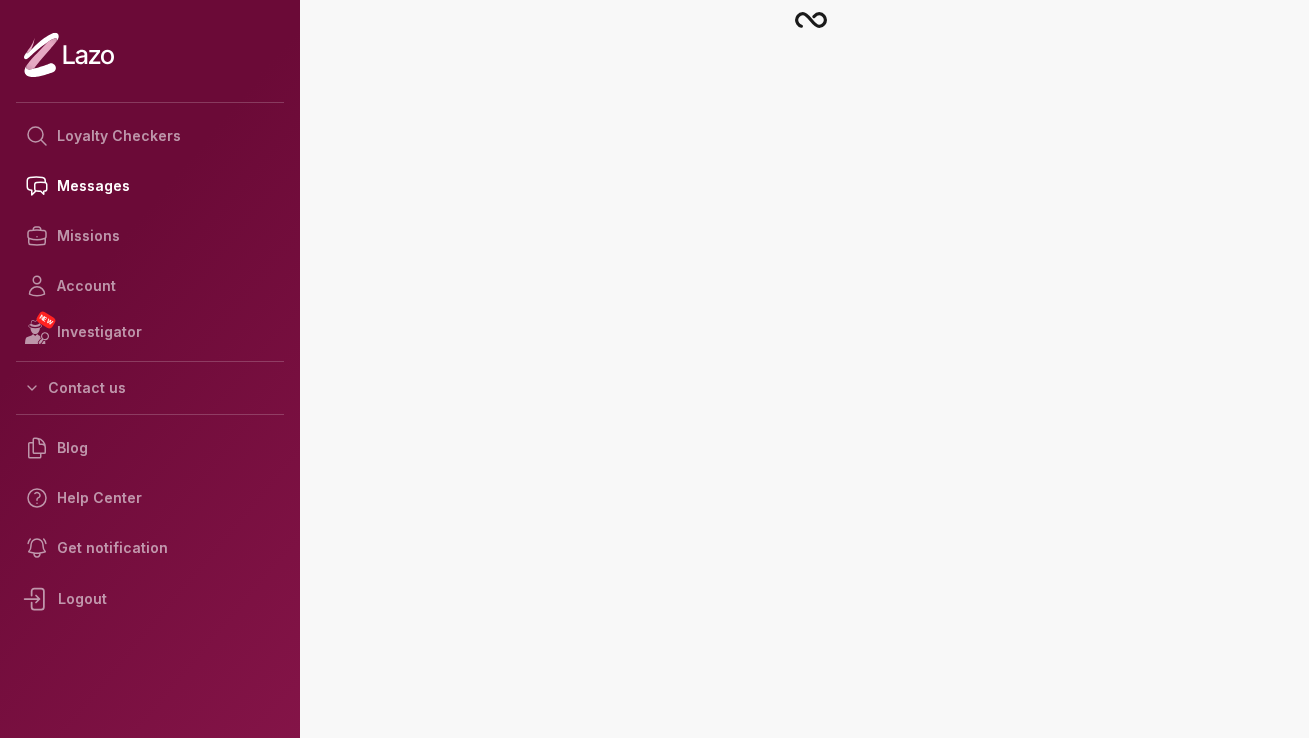 scroll, scrollTop: 0, scrollLeft: 0, axis: both 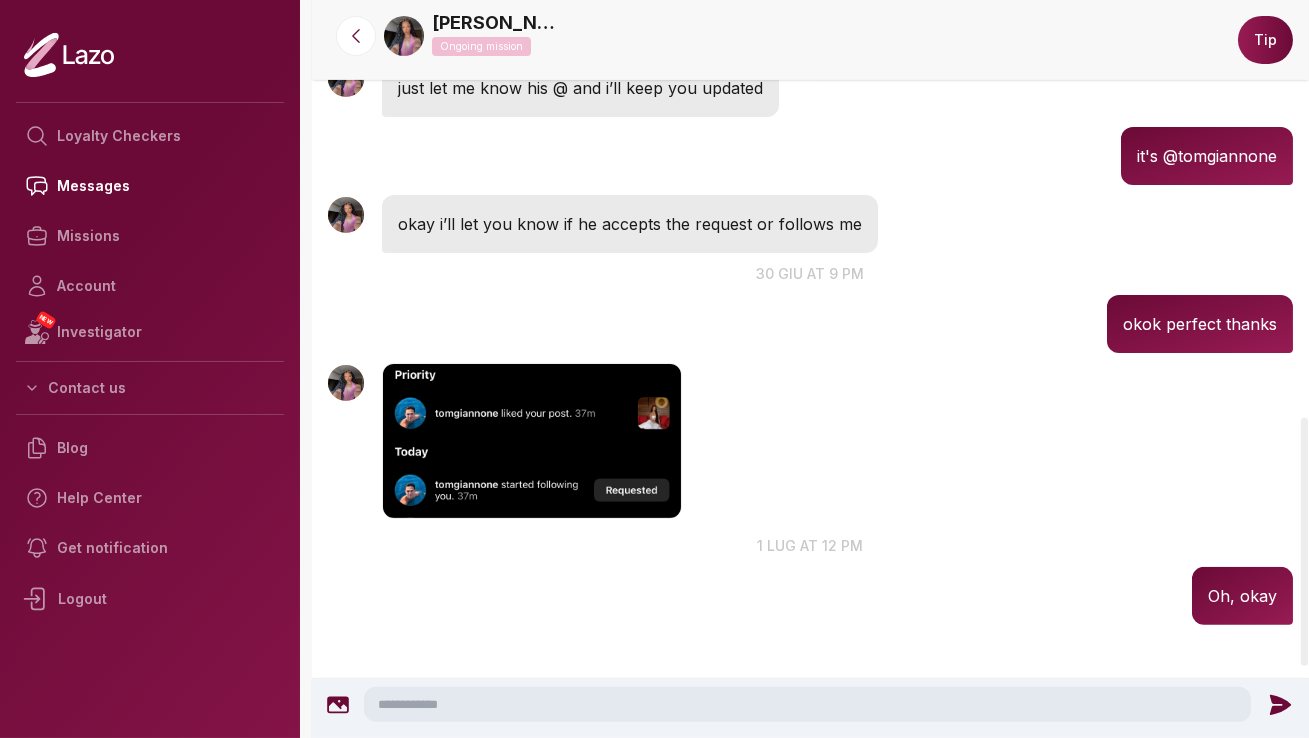 click at bounding box center [807, 704] 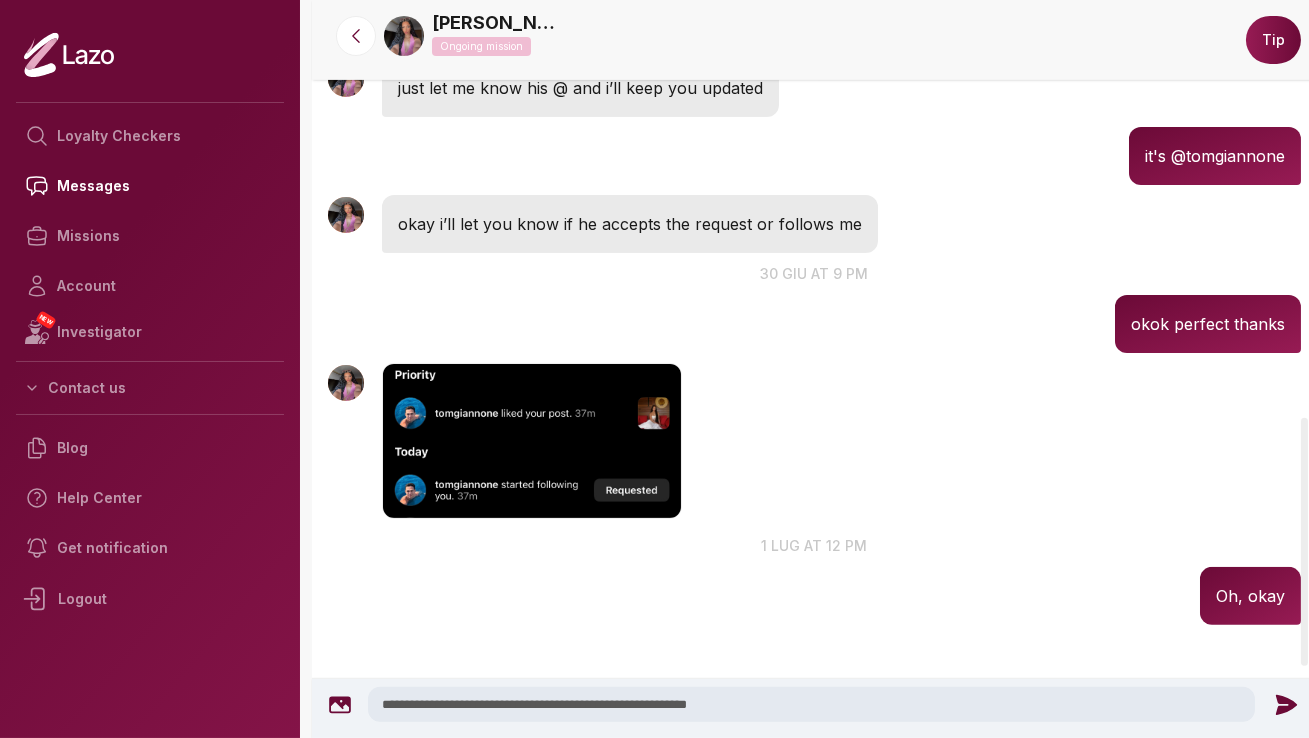 drag, startPoint x: 620, startPoint y: 701, endPoint x: 377, endPoint y: 716, distance: 243.46252 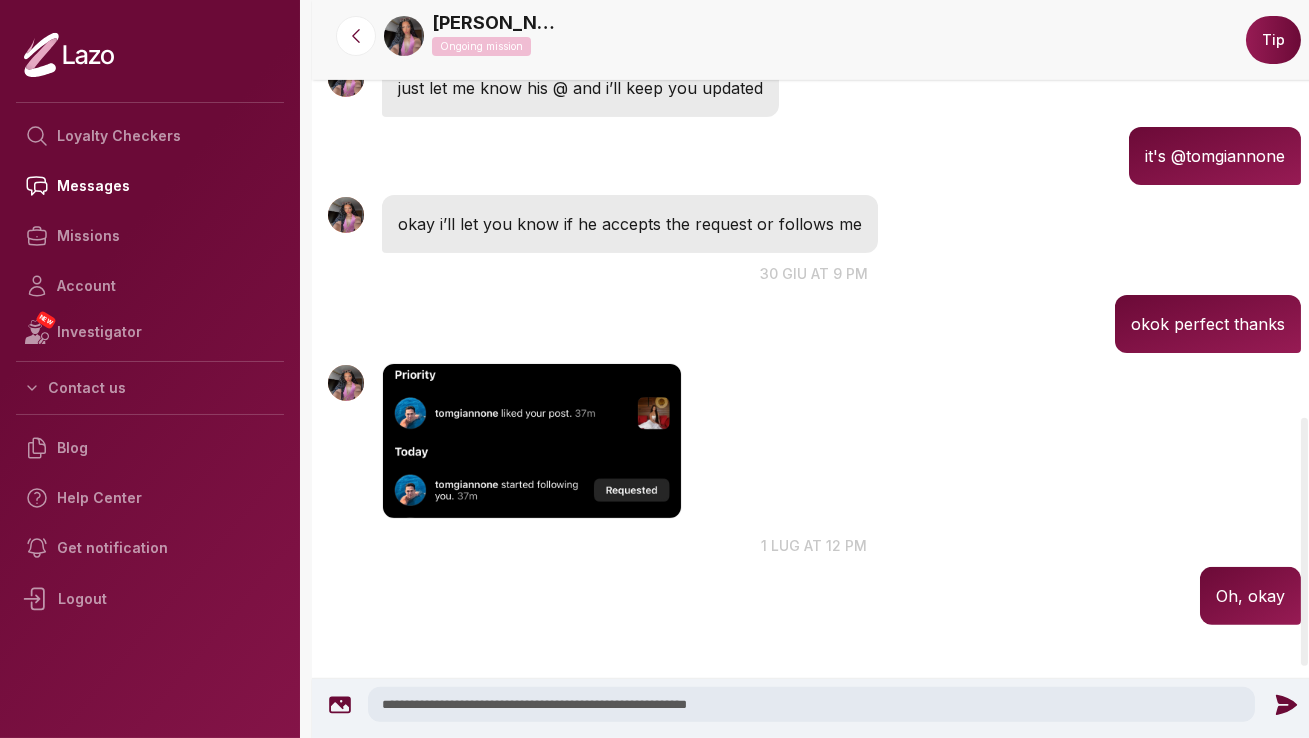 drag, startPoint x: 378, startPoint y: 705, endPoint x: 615, endPoint y: 708, distance: 237.01898 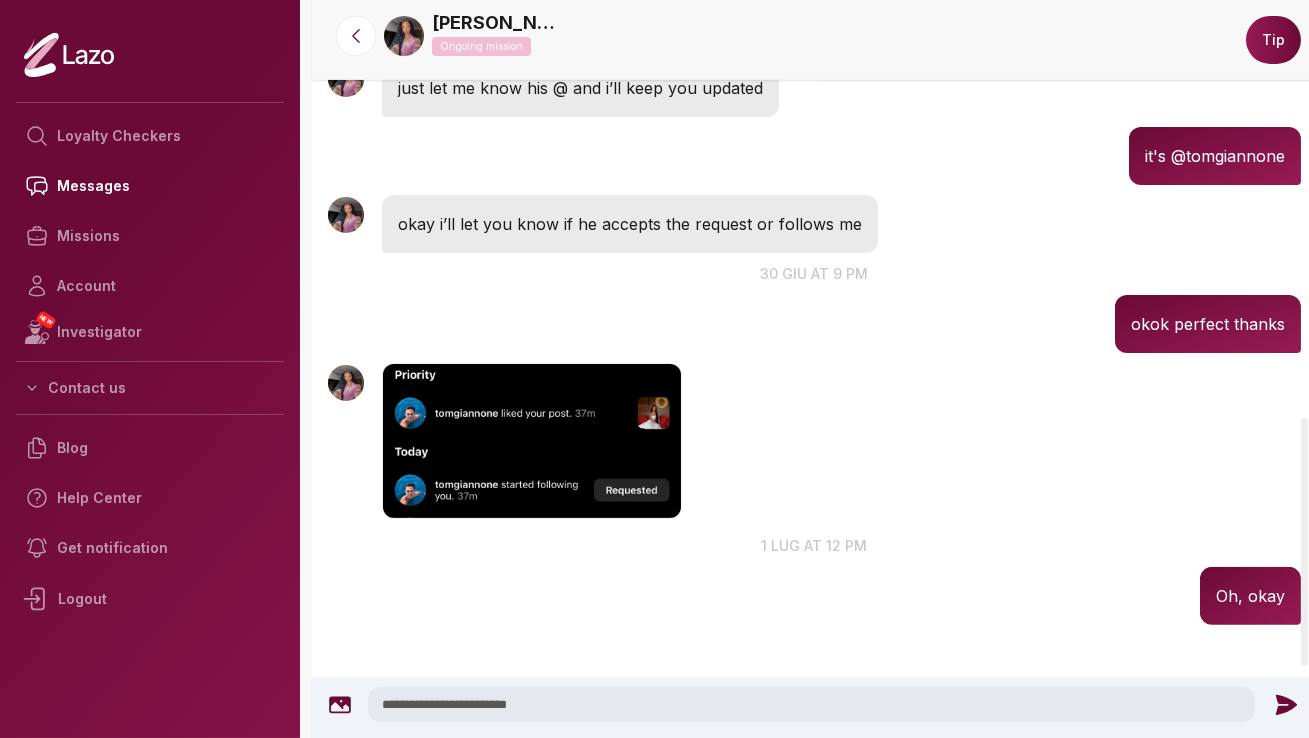 click on "**********" at bounding box center (811, 704) 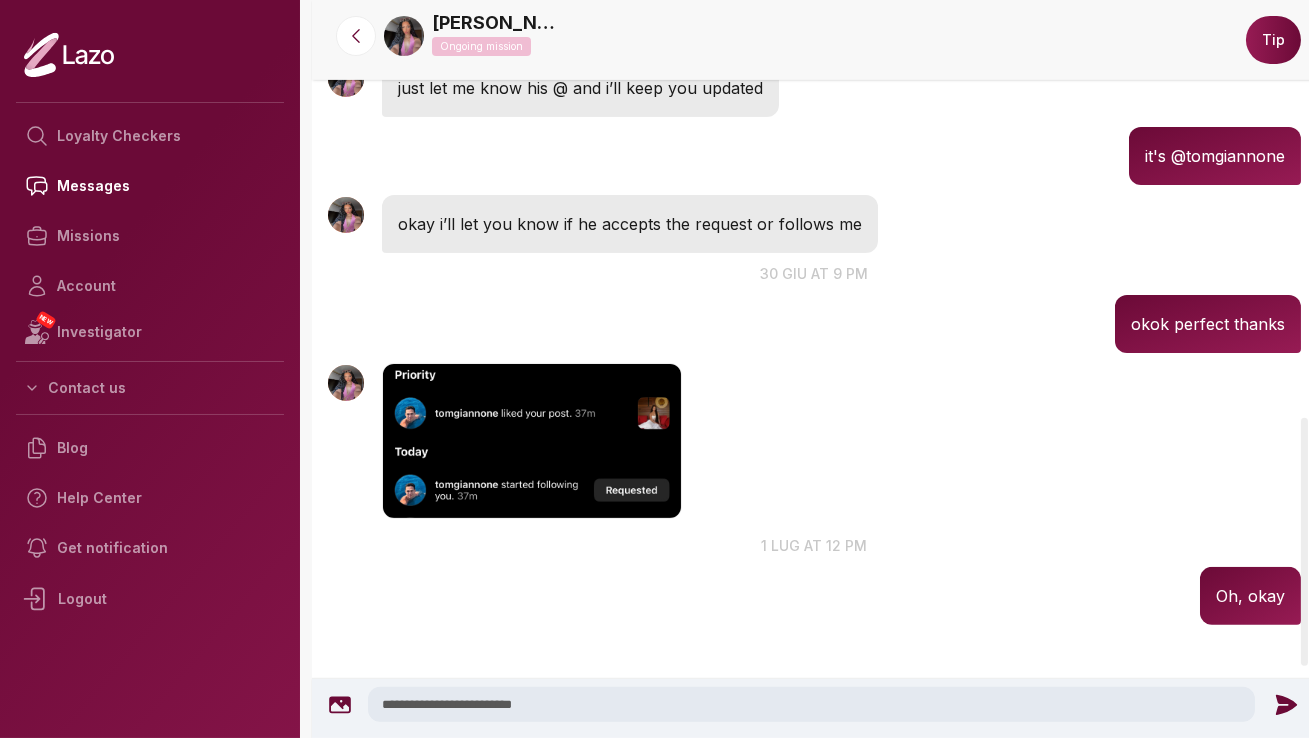 type on "**********" 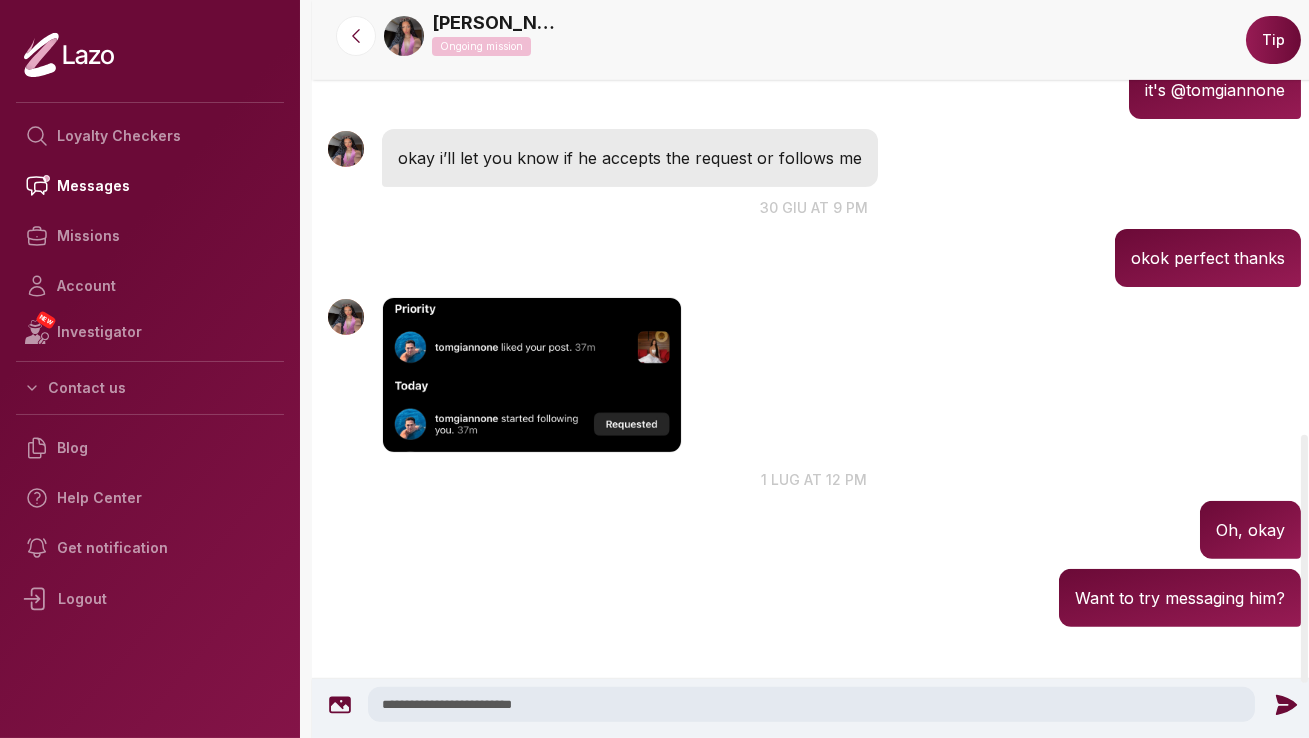 type 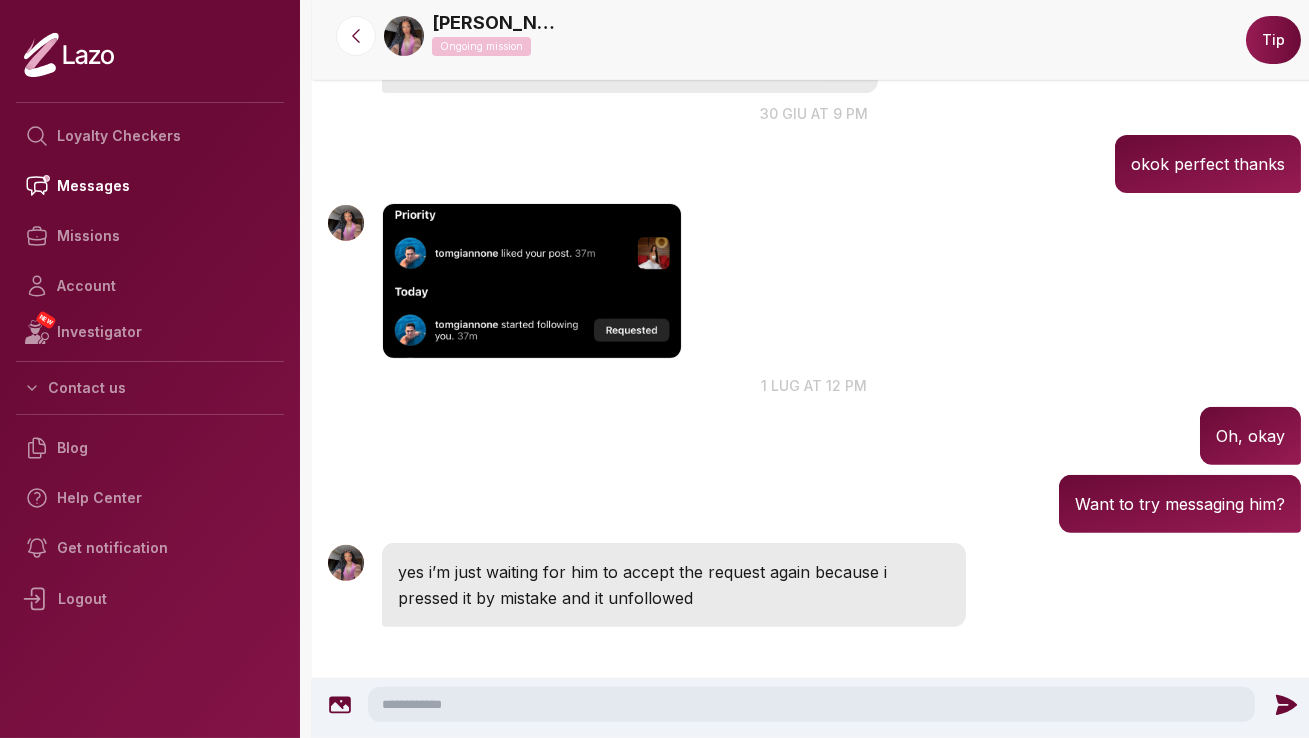scroll, scrollTop: 1401, scrollLeft: 0, axis: vertical 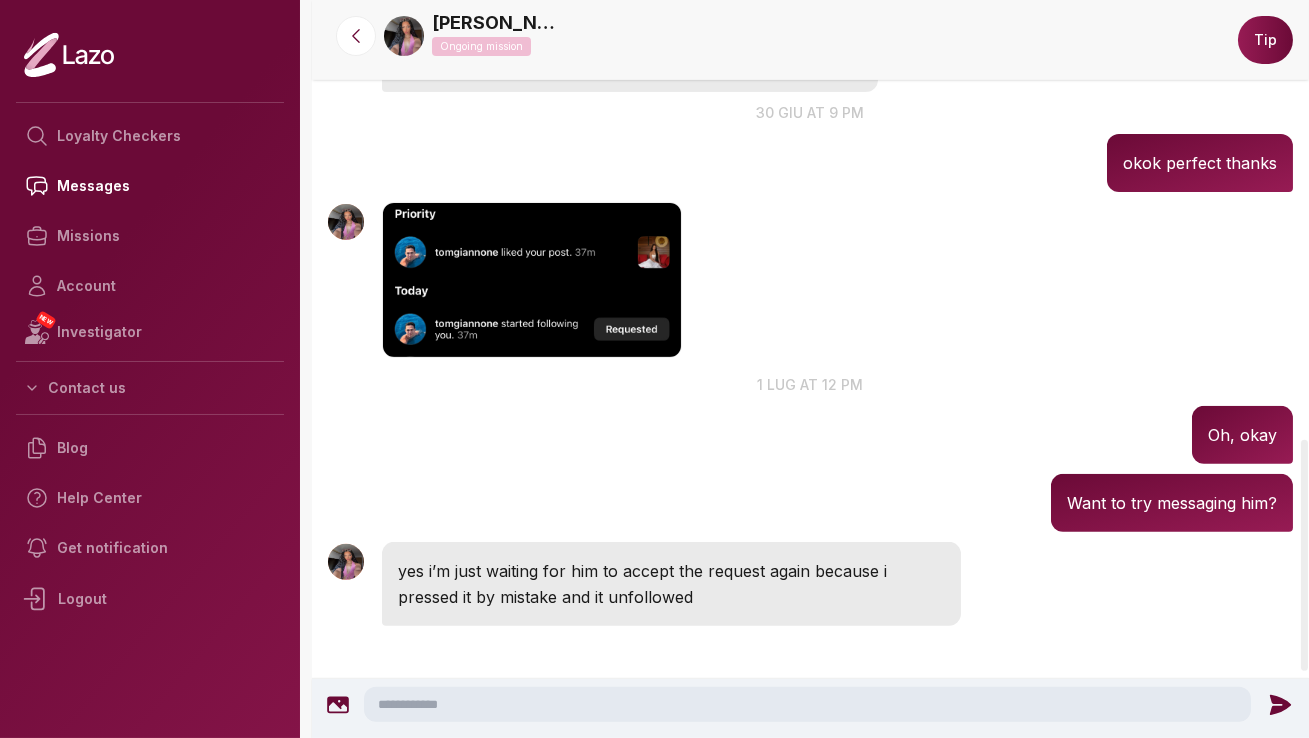 click at bounding box center (807, 704) 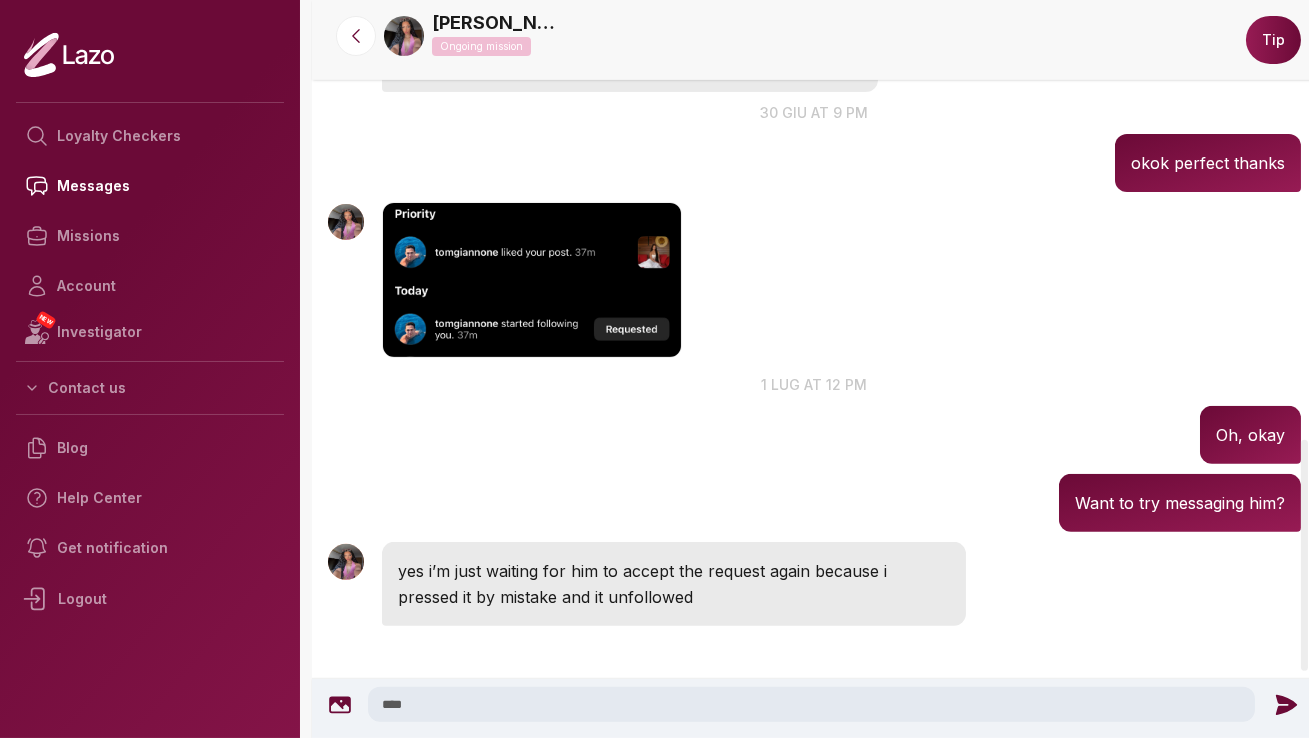 type on "****" 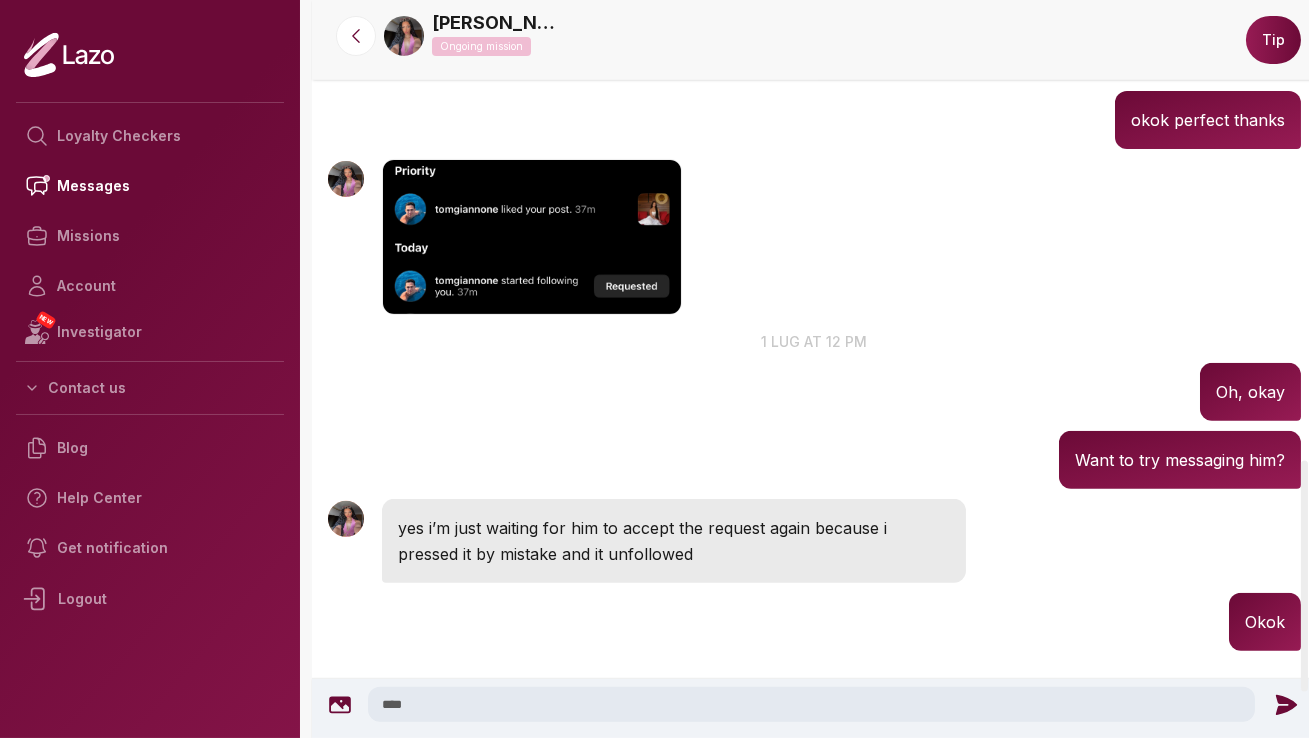 type 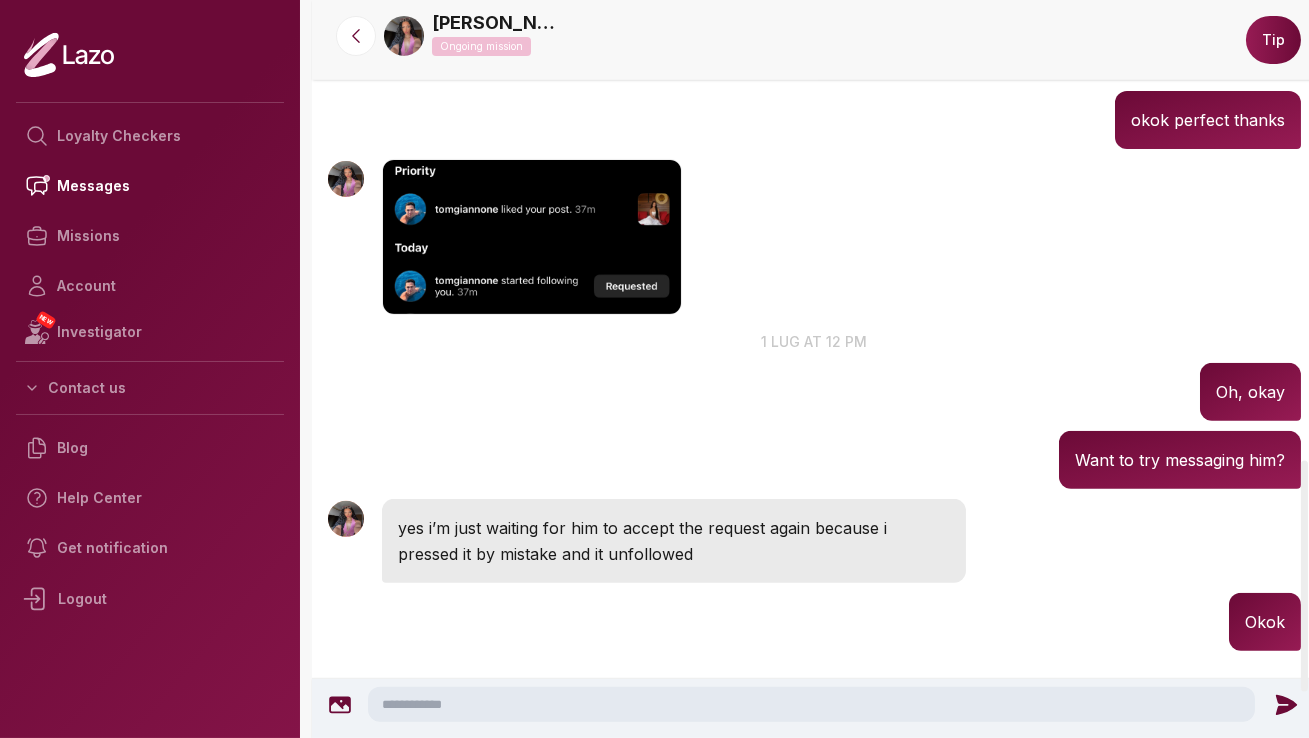 scroll, scrollTop: 1470, scrollLeft: 0, axis: vertical 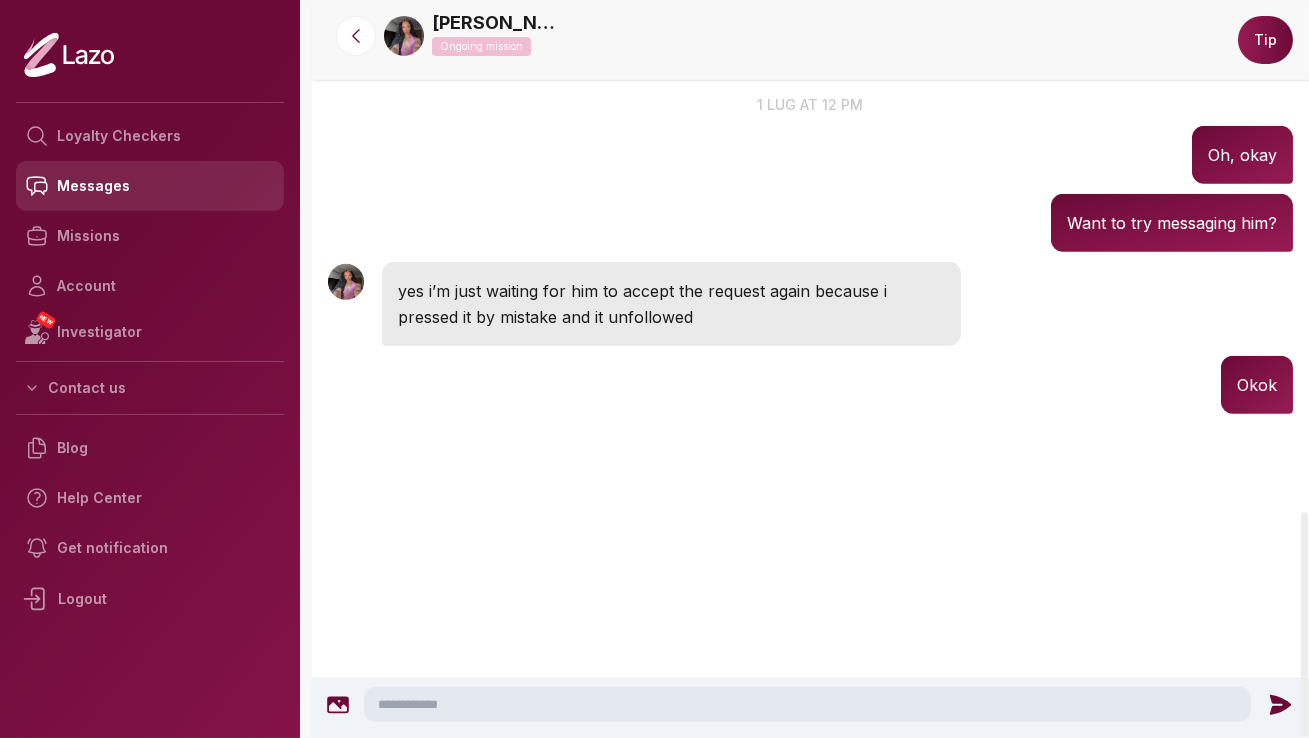 click on "Messages" at bounding box center [150, 186] 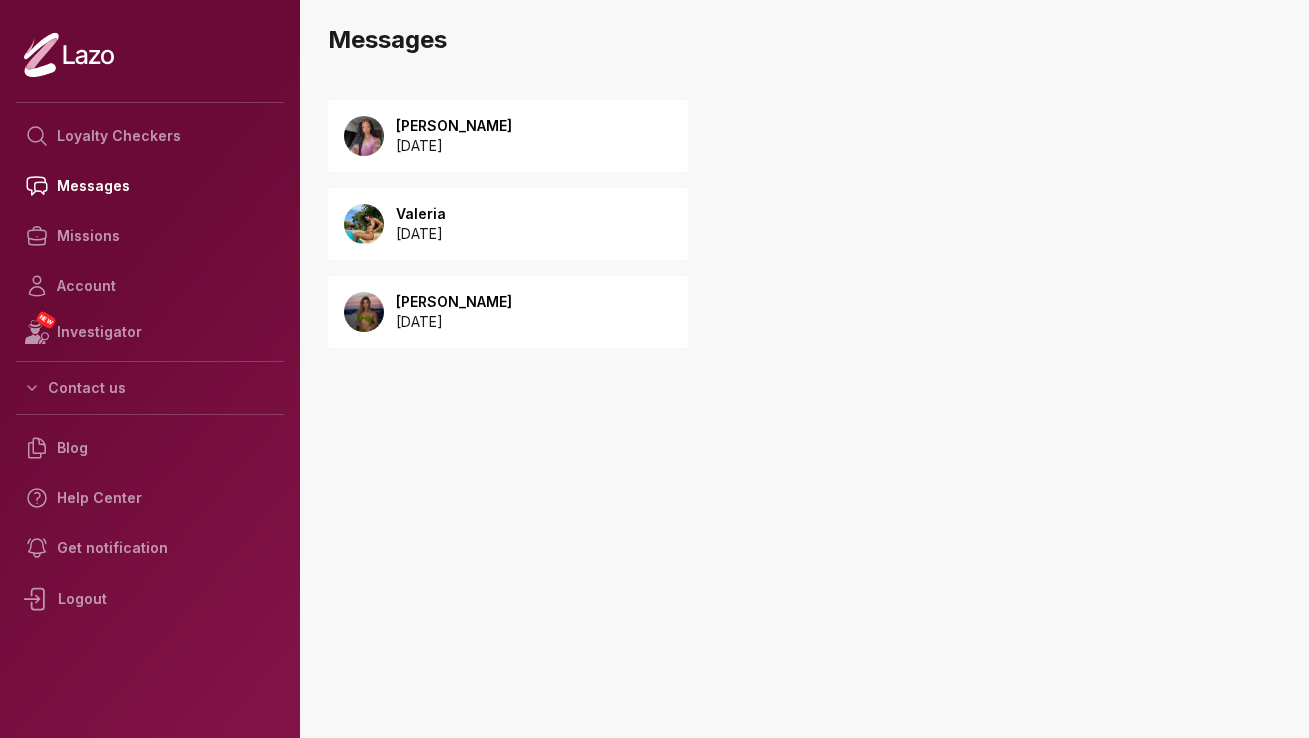 scroll, scrollTop: 0, scrollLeft: 0, axis: both 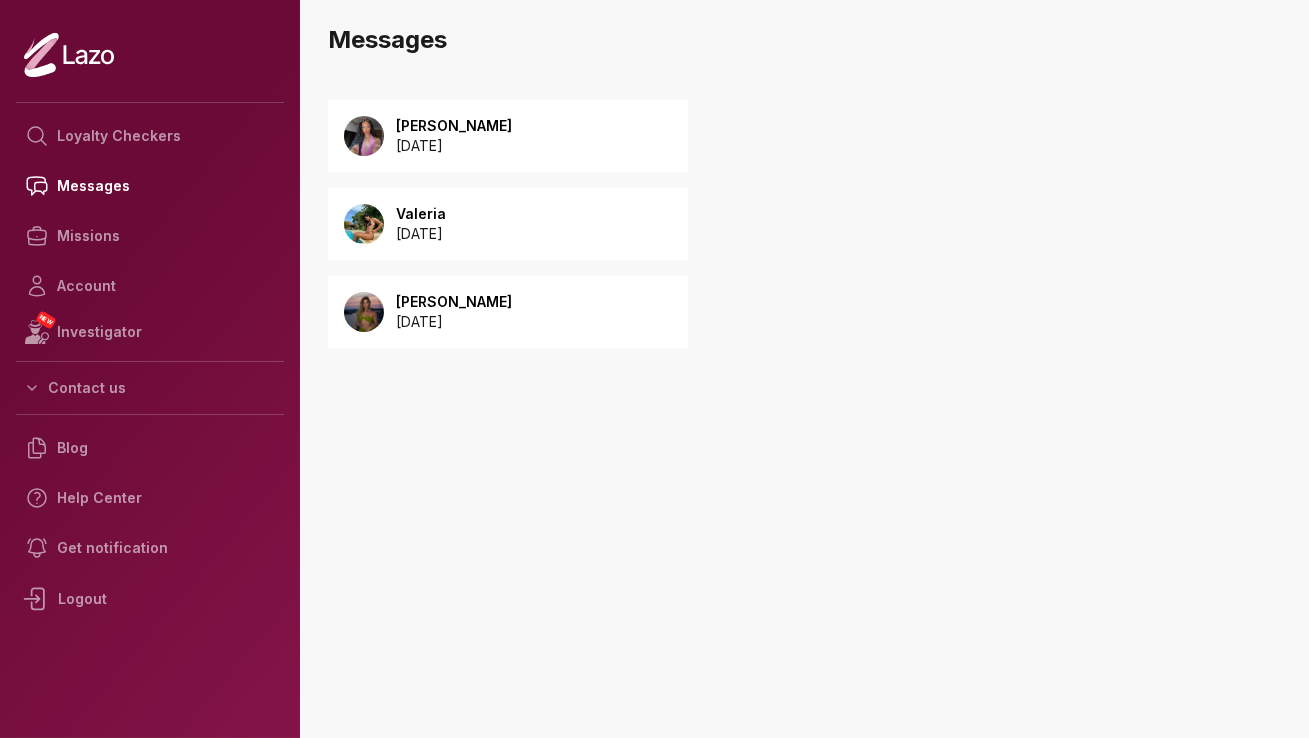 click on "[DATE]" at bounding box center (454, 146) 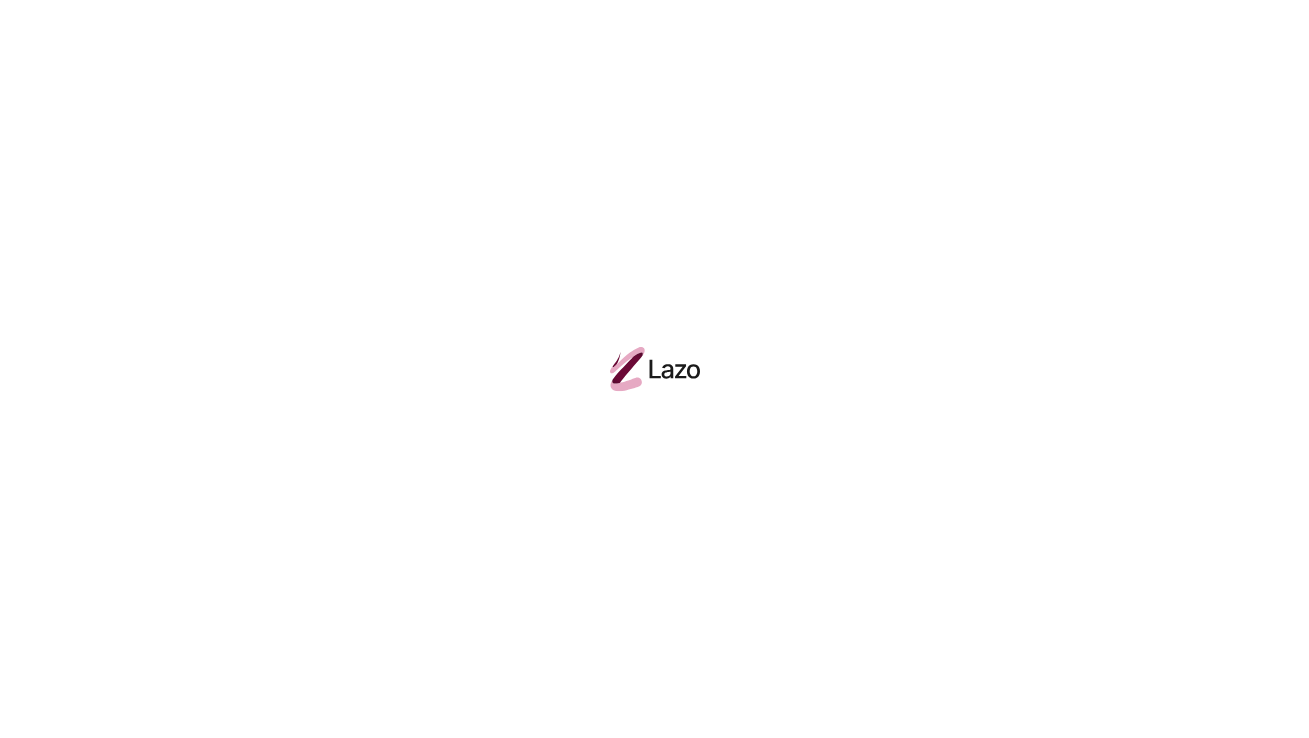 scroll, scrollTop: 0, scrollLeft: 0, axis: both 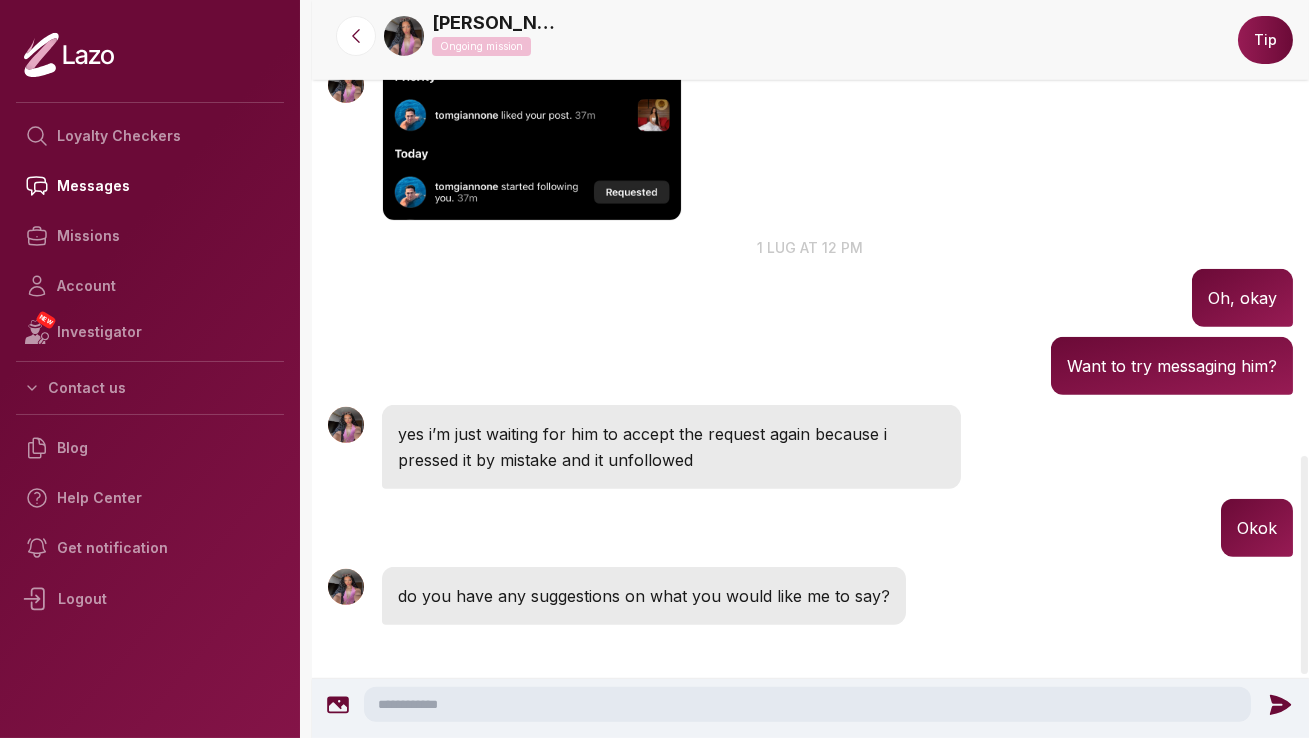 click at bounding box center [807, 704] 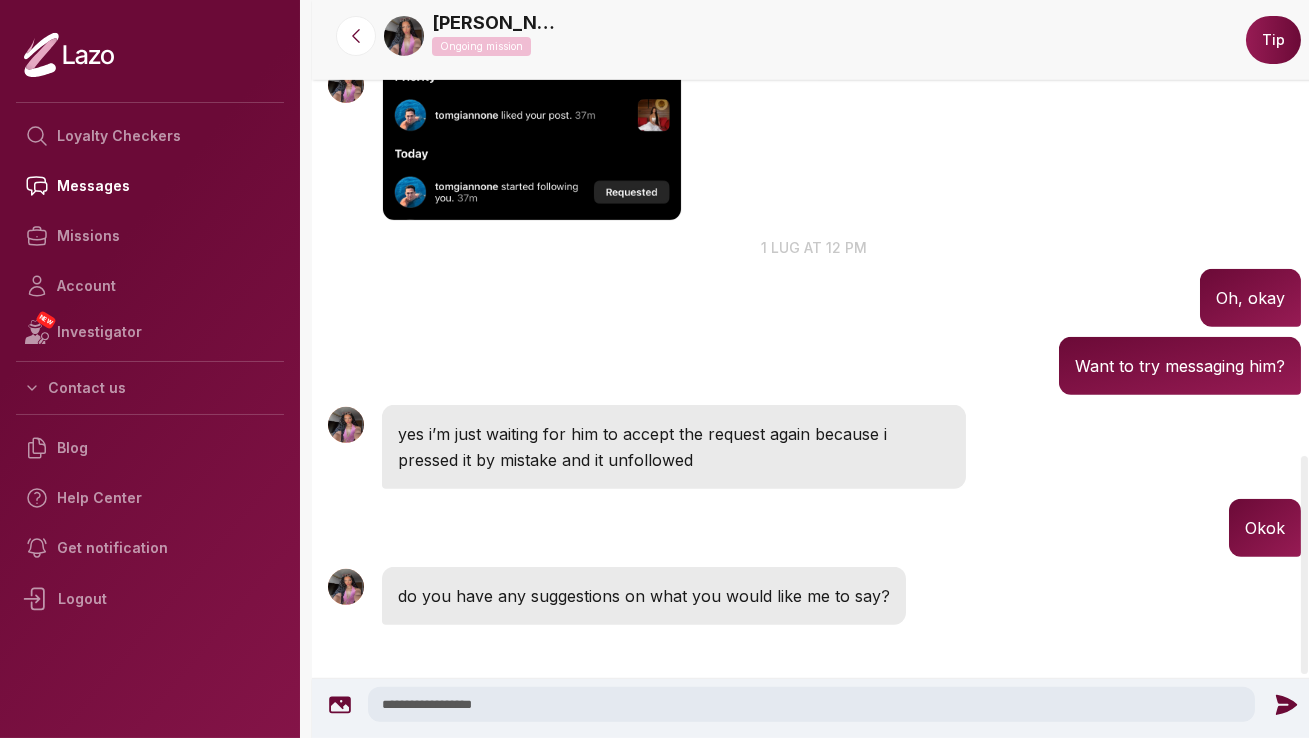 type on "**********" 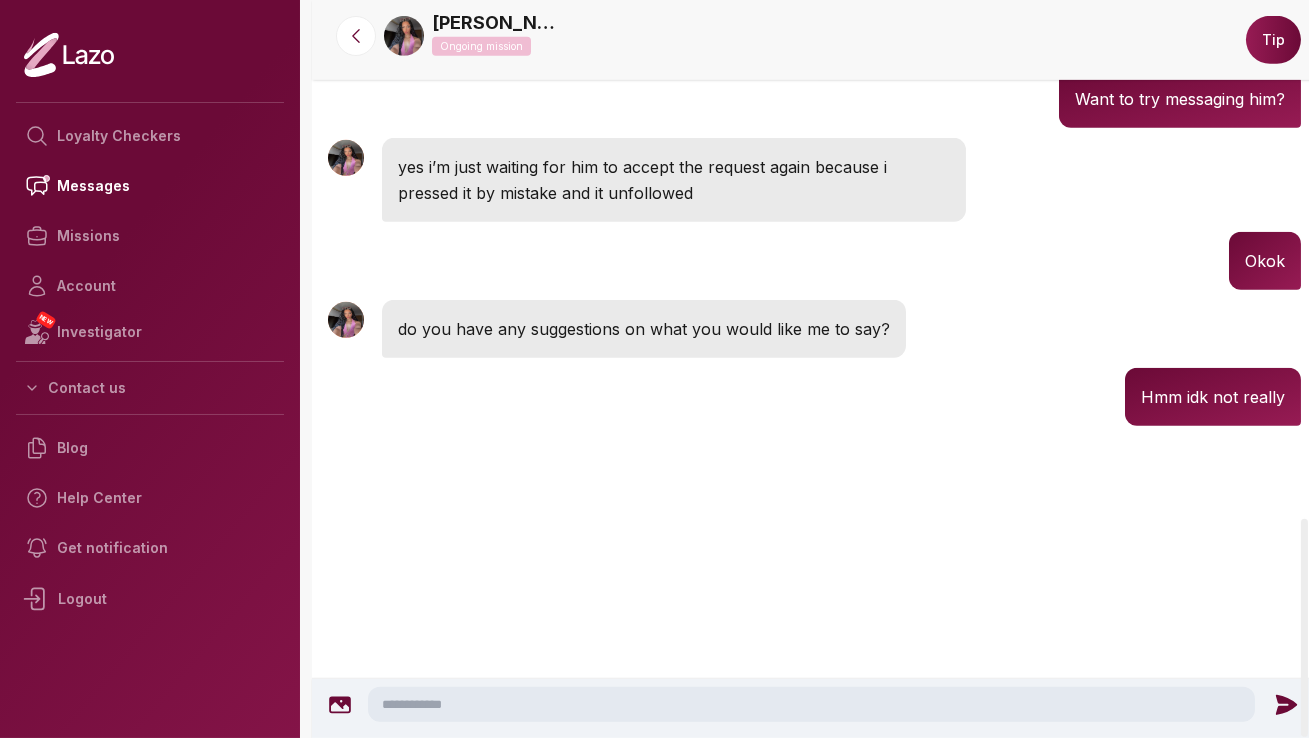 scroll, scrollTop: 1817, scrollLeft: 0, axis: vertical 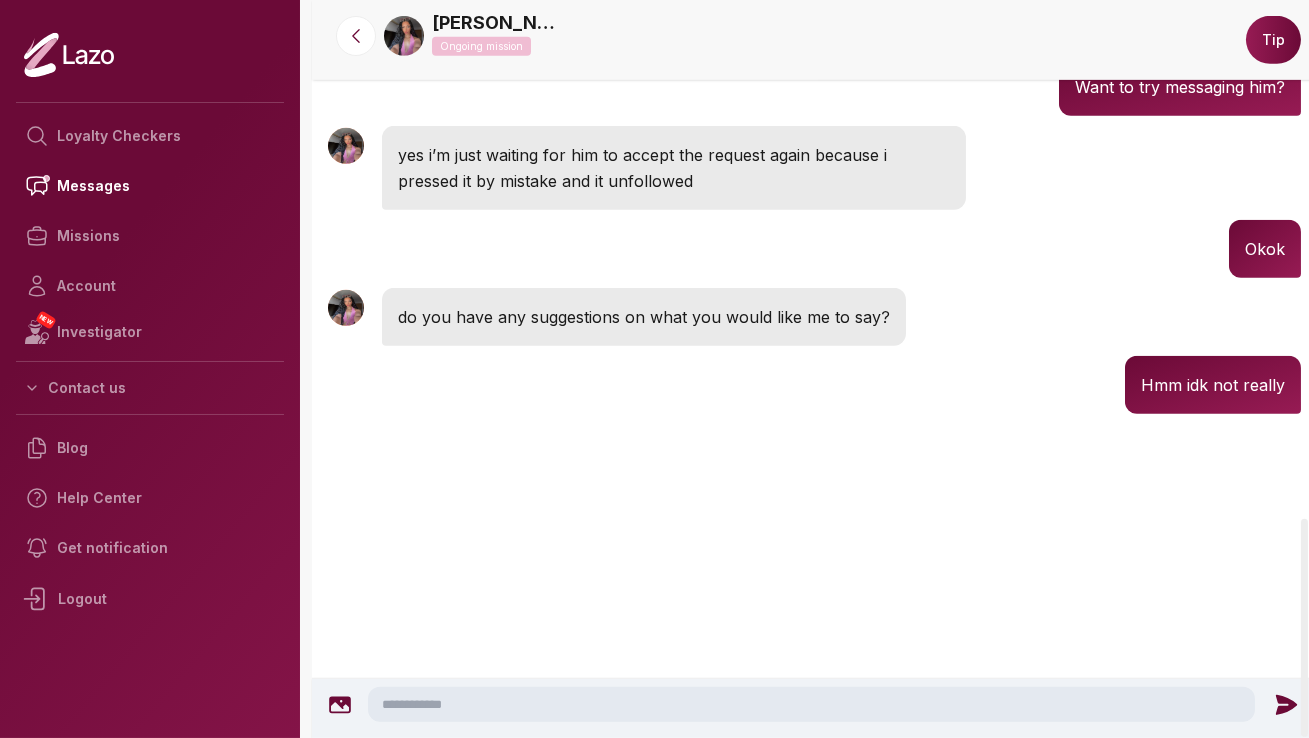 click at bounding box center (811, 704) 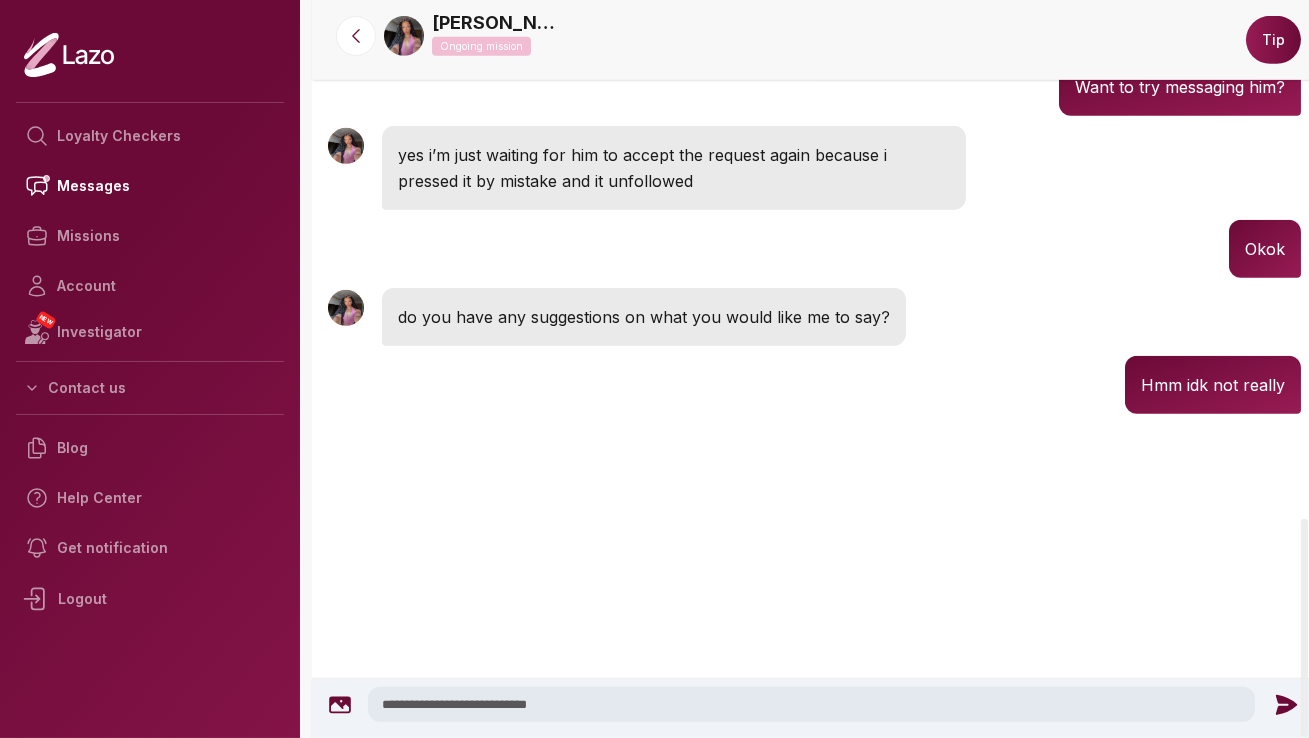 type on "**********" 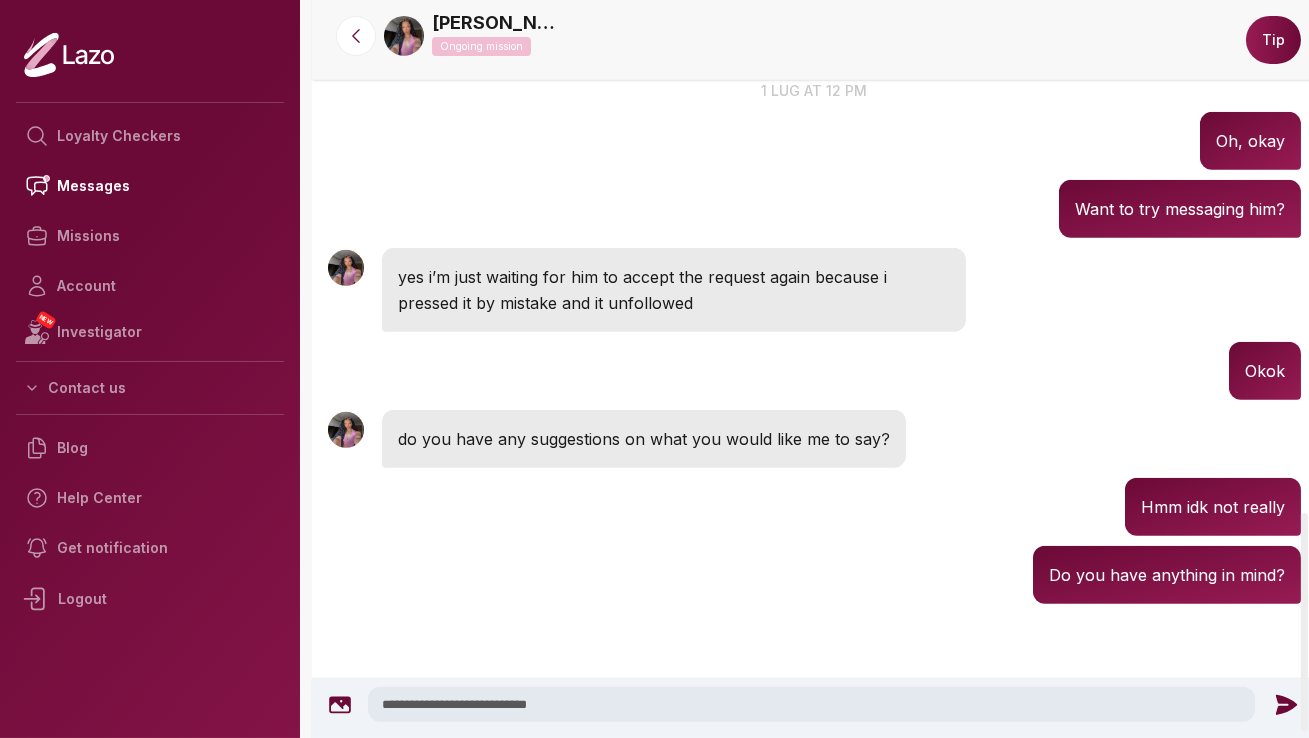 type 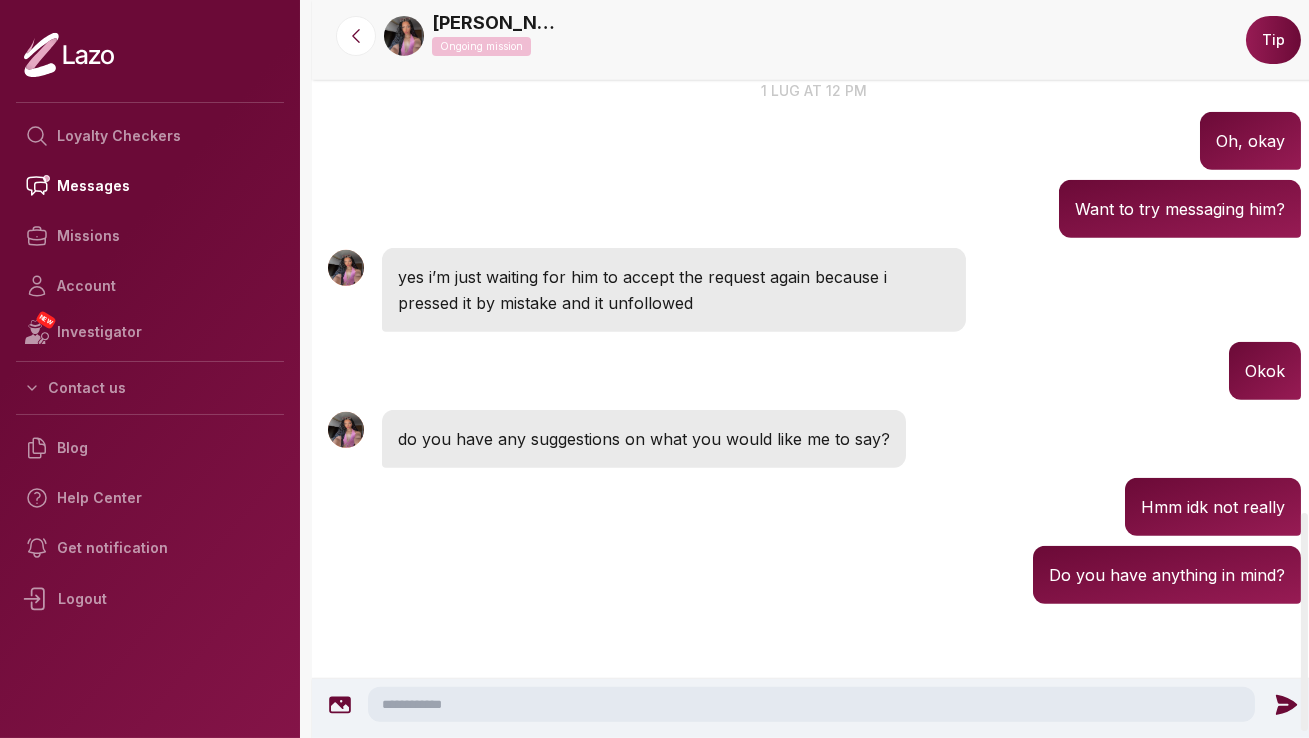 scroll, scrollTop: 1674, scrollLeft: 0, axis: vertical 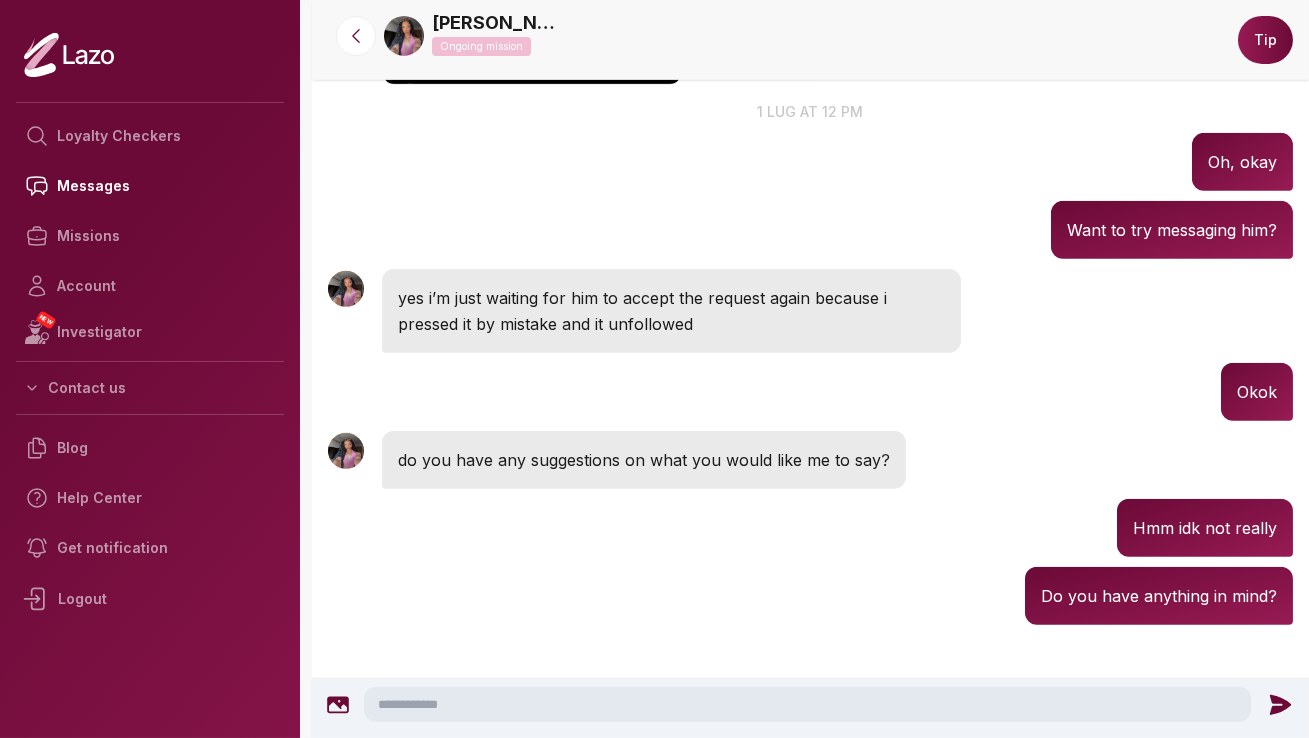 click 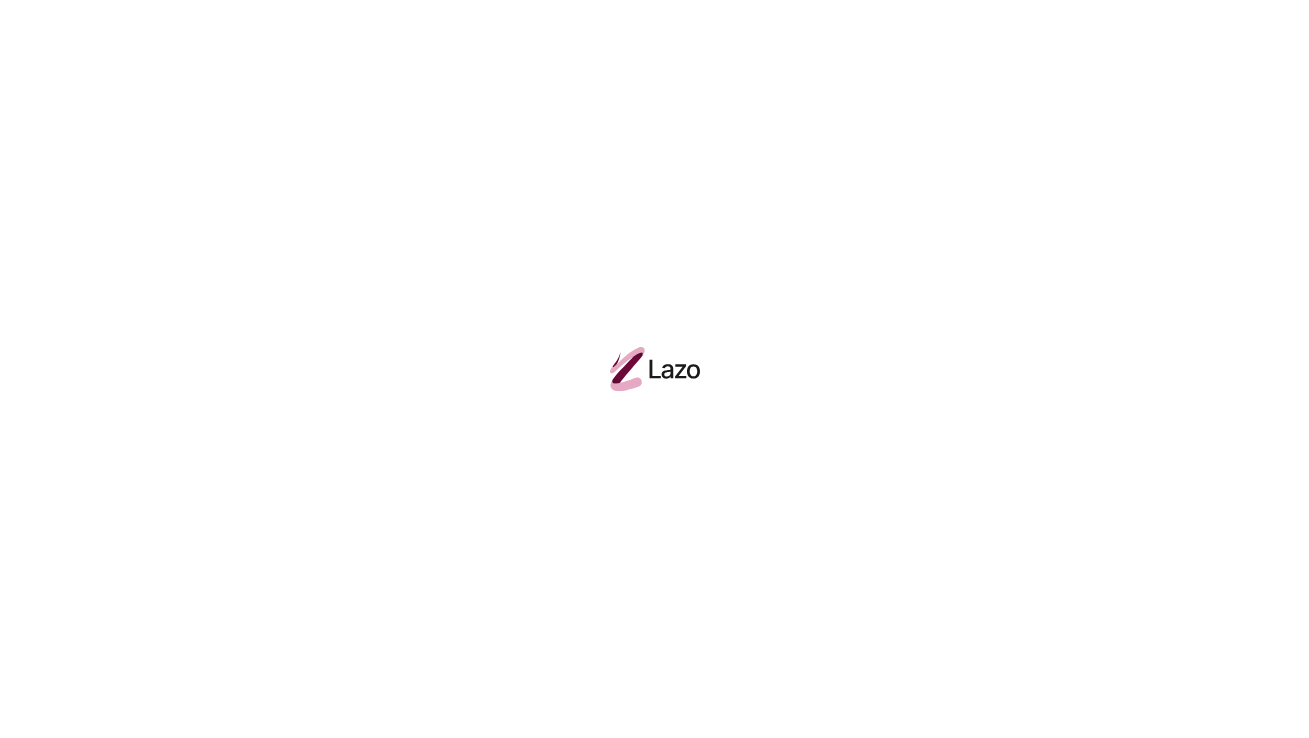 scroll, scrollTop: 0, scrollLeft: 0, axis: both 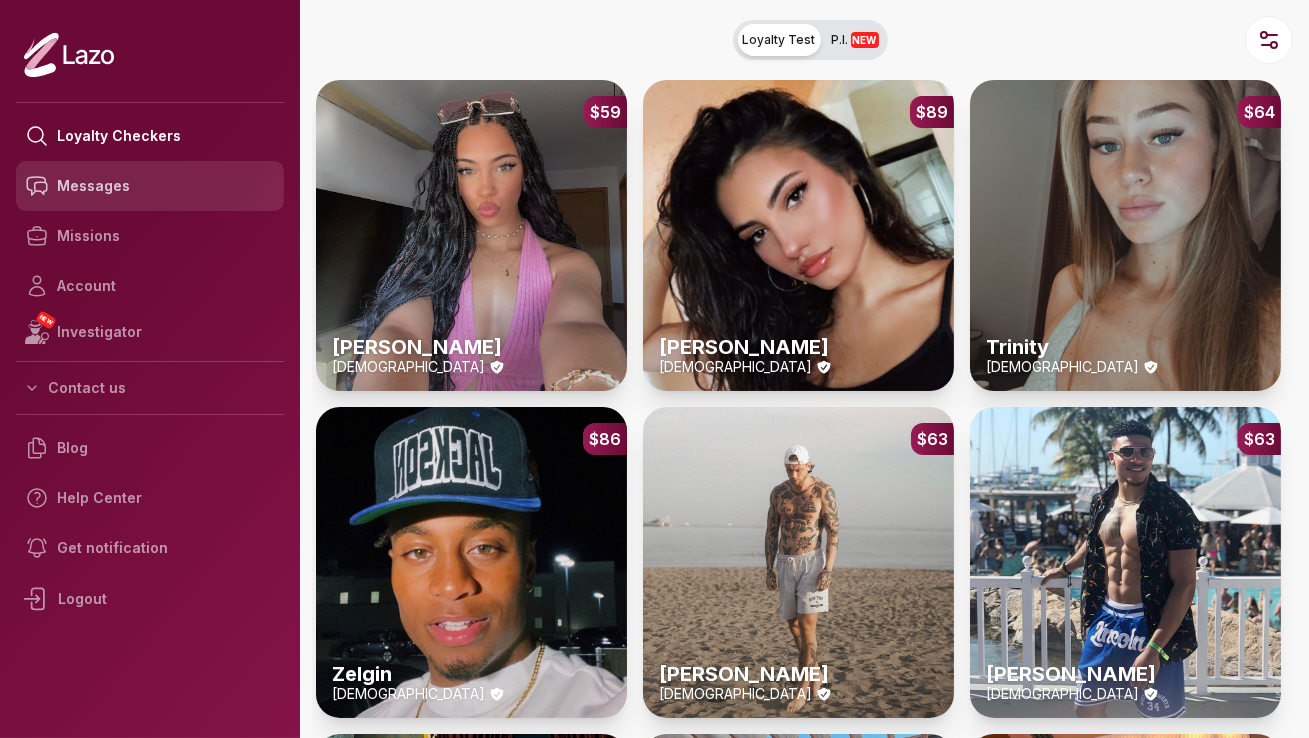 click on "Messages" at bounding box center [150, 186] 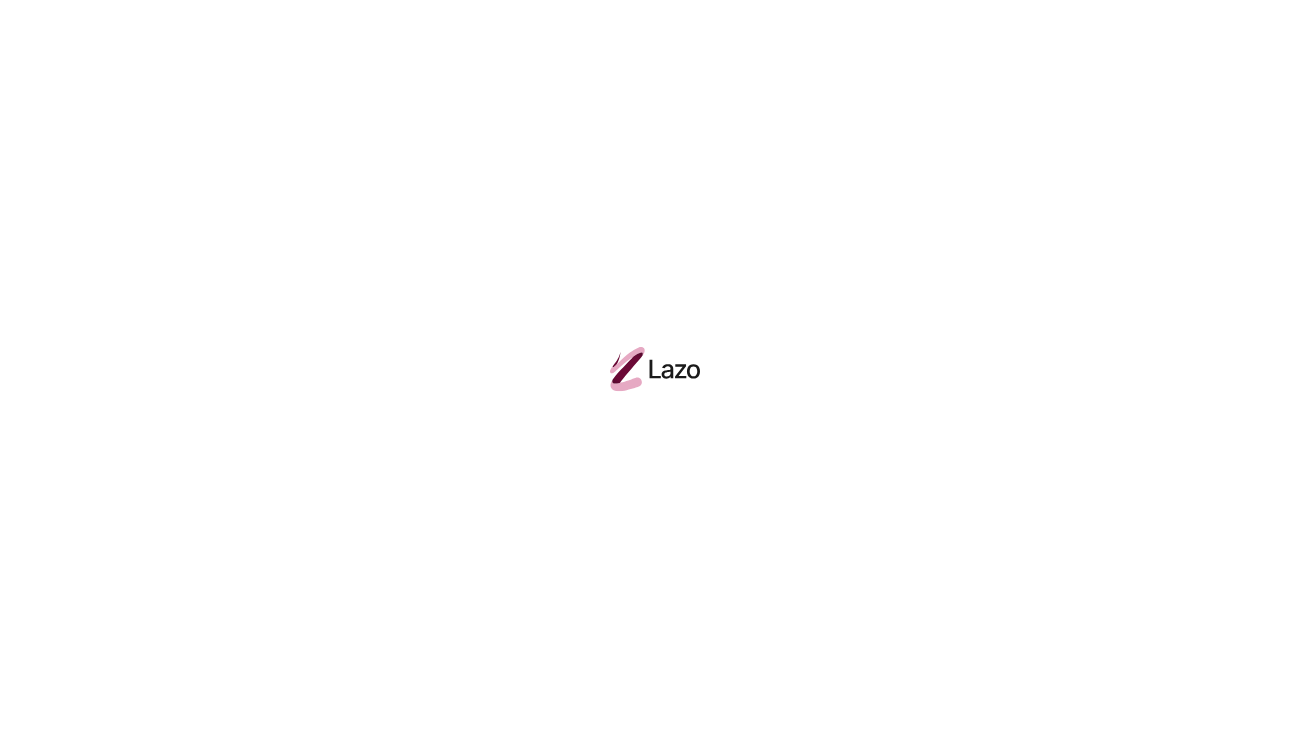 scroll, scrollTop: 0, scrollLeft: 0, axis: both 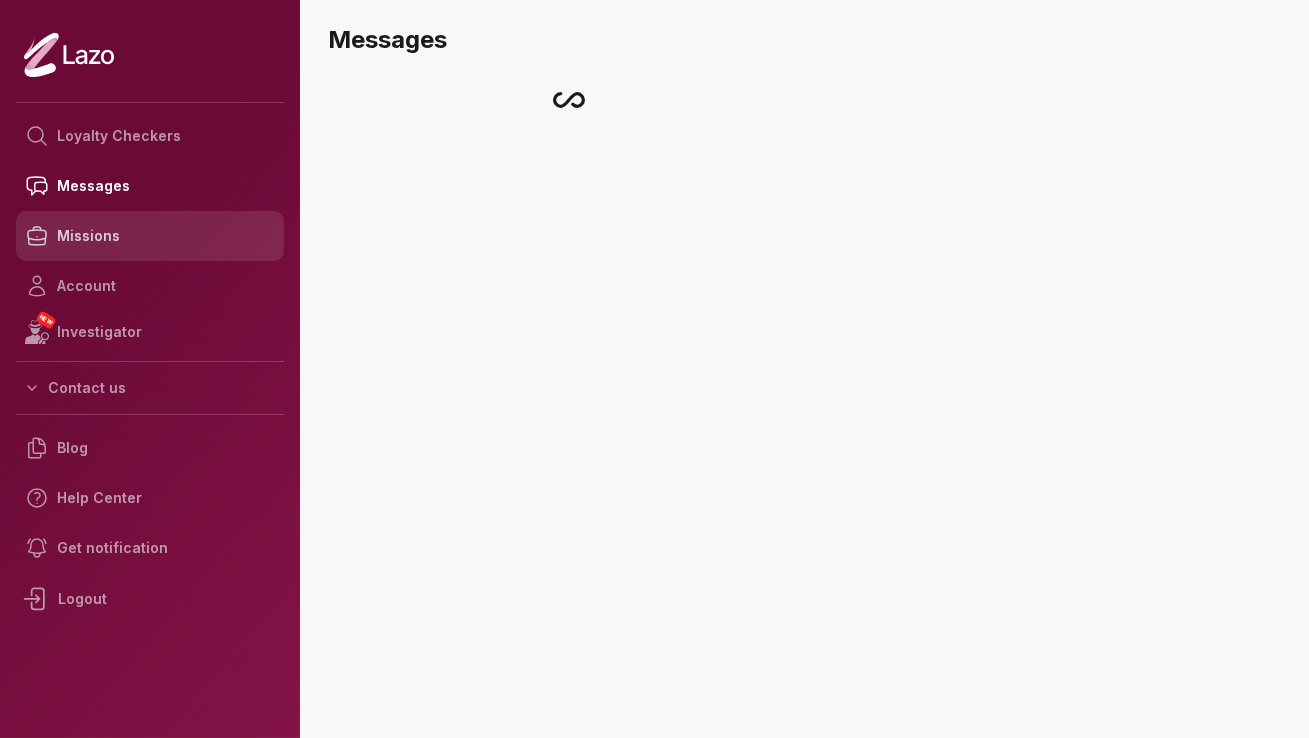 click on "Missions" at bounding box center [150, 236] 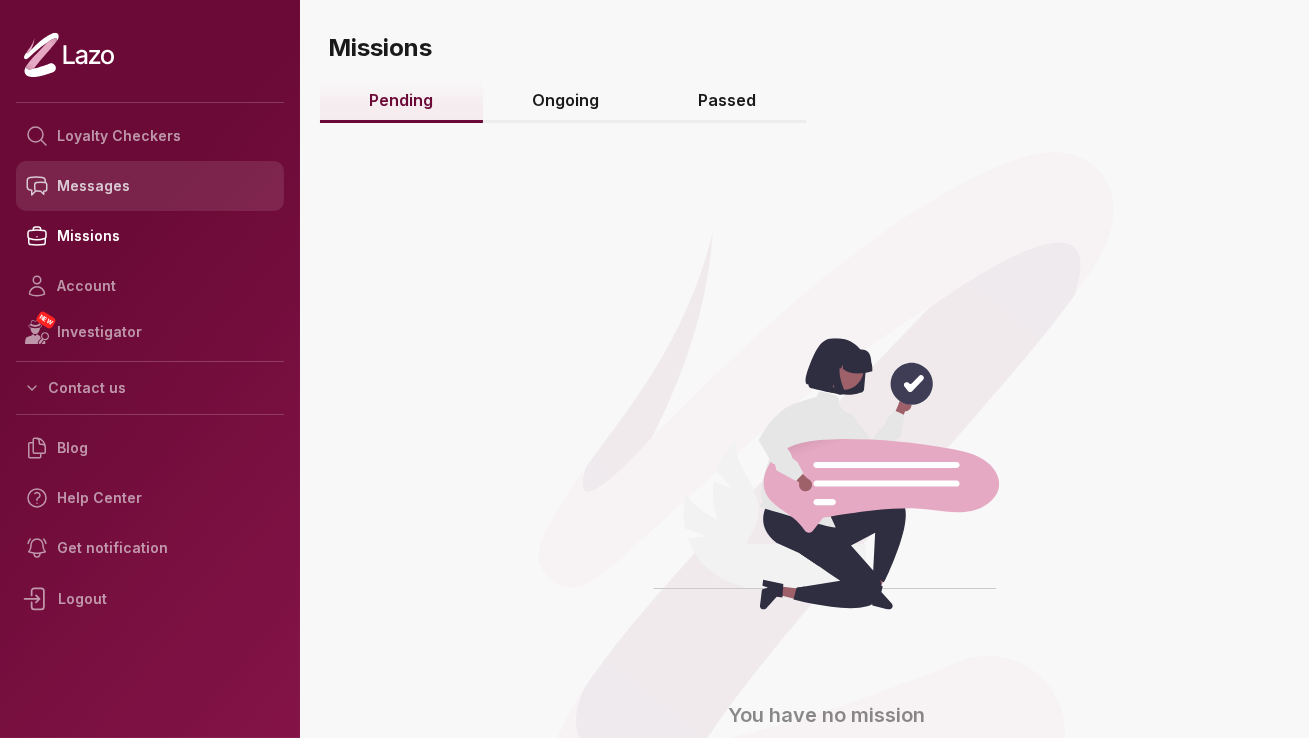 click on "Messages" at bounding box center [150, 186] 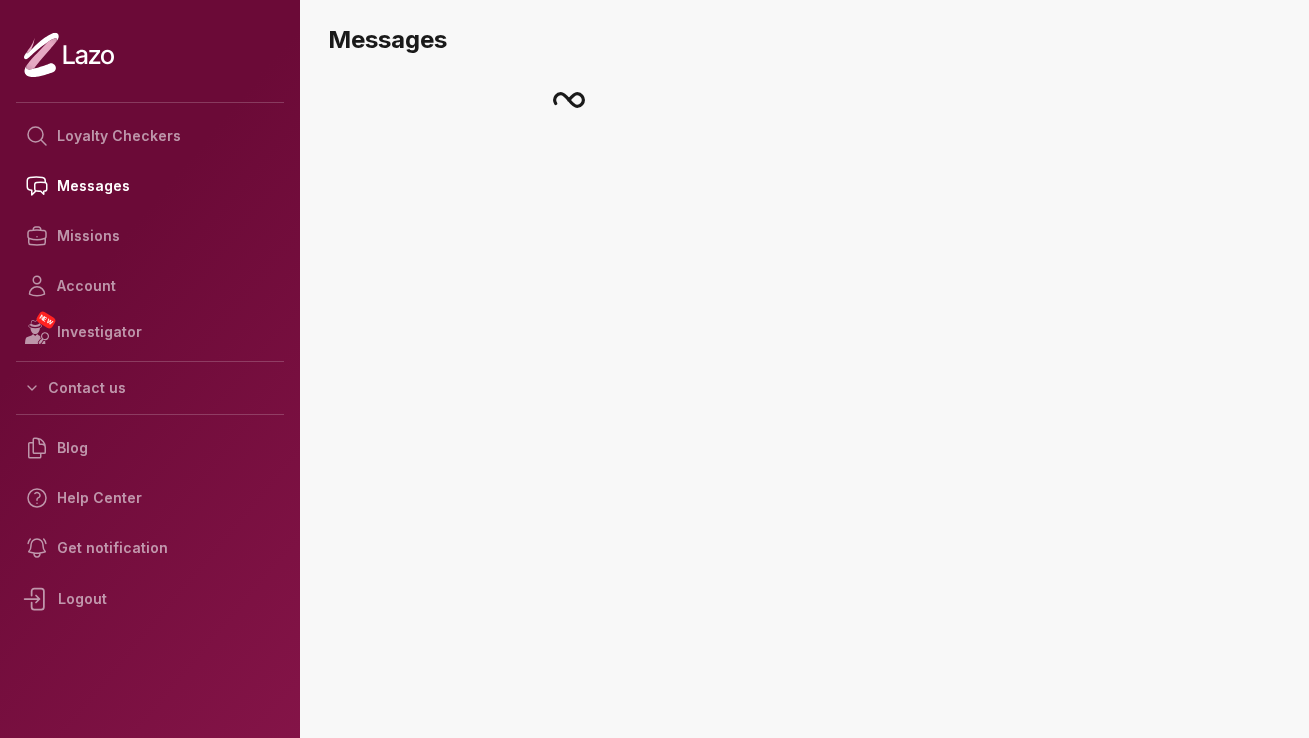 scroll, scrollTop: 0, scrollLeft: 0, axis: both 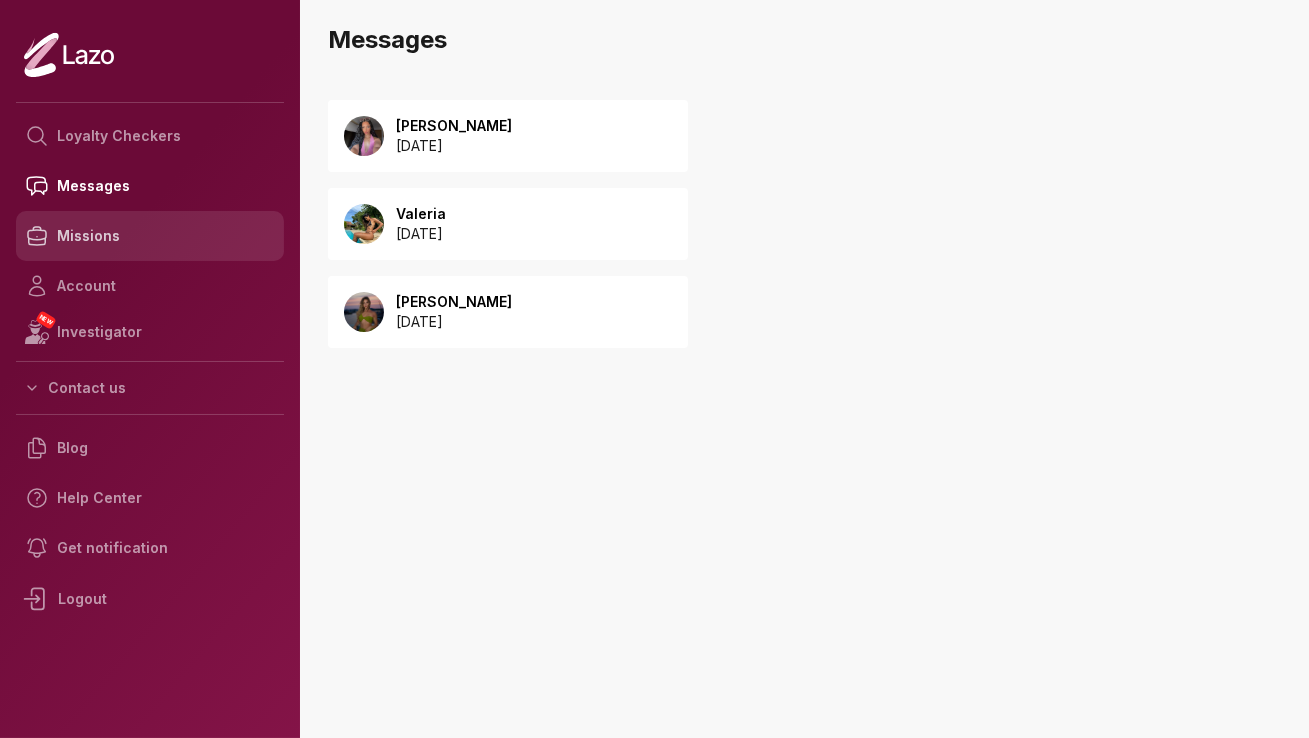 click on "Missions" at bounding box center [150, 236] 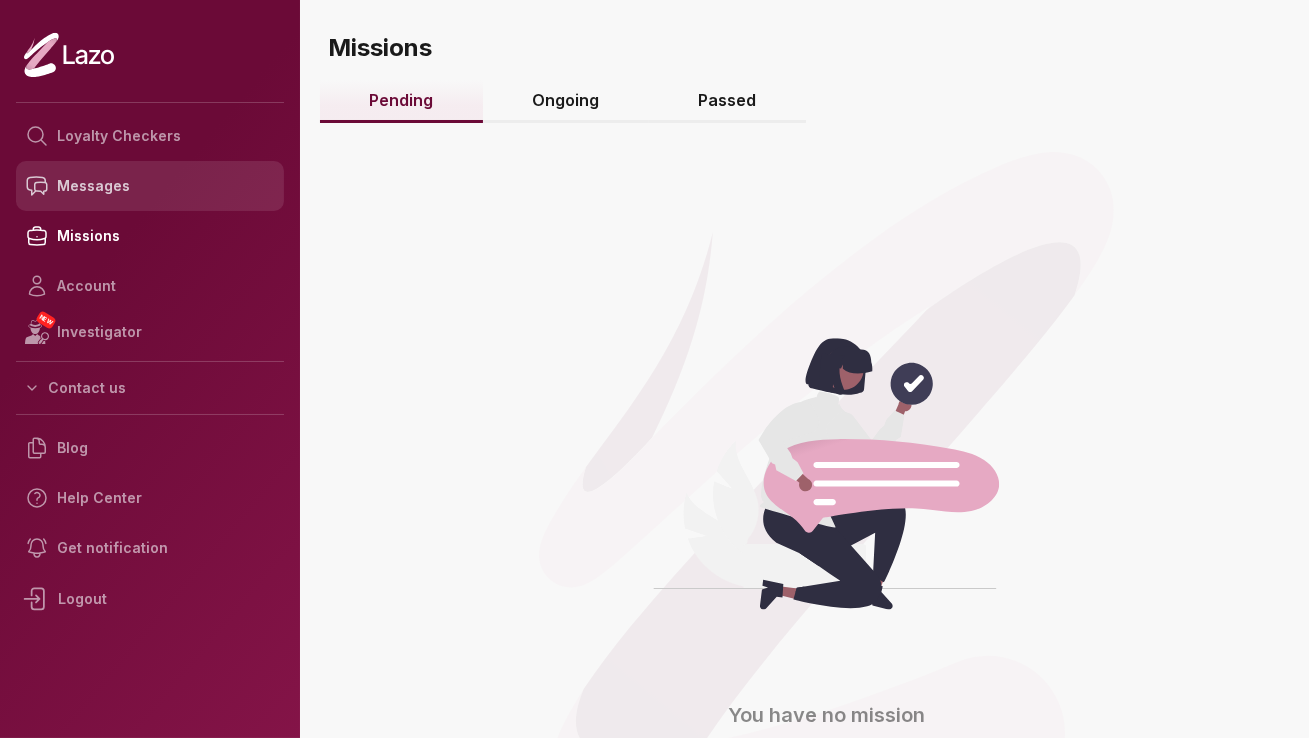 click on "Messages" at bounding box center [150, 186] 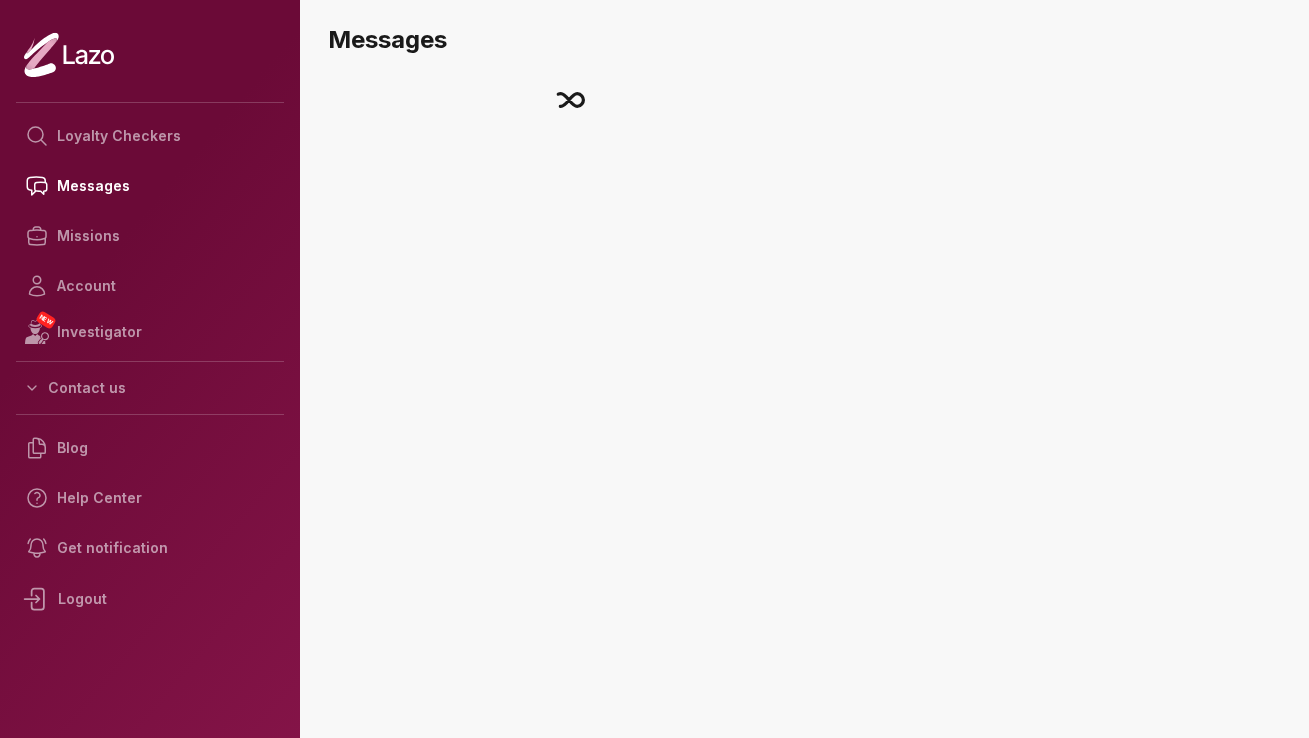 scroll, scrollTop: 0, scrollLeft: 0, axis: both 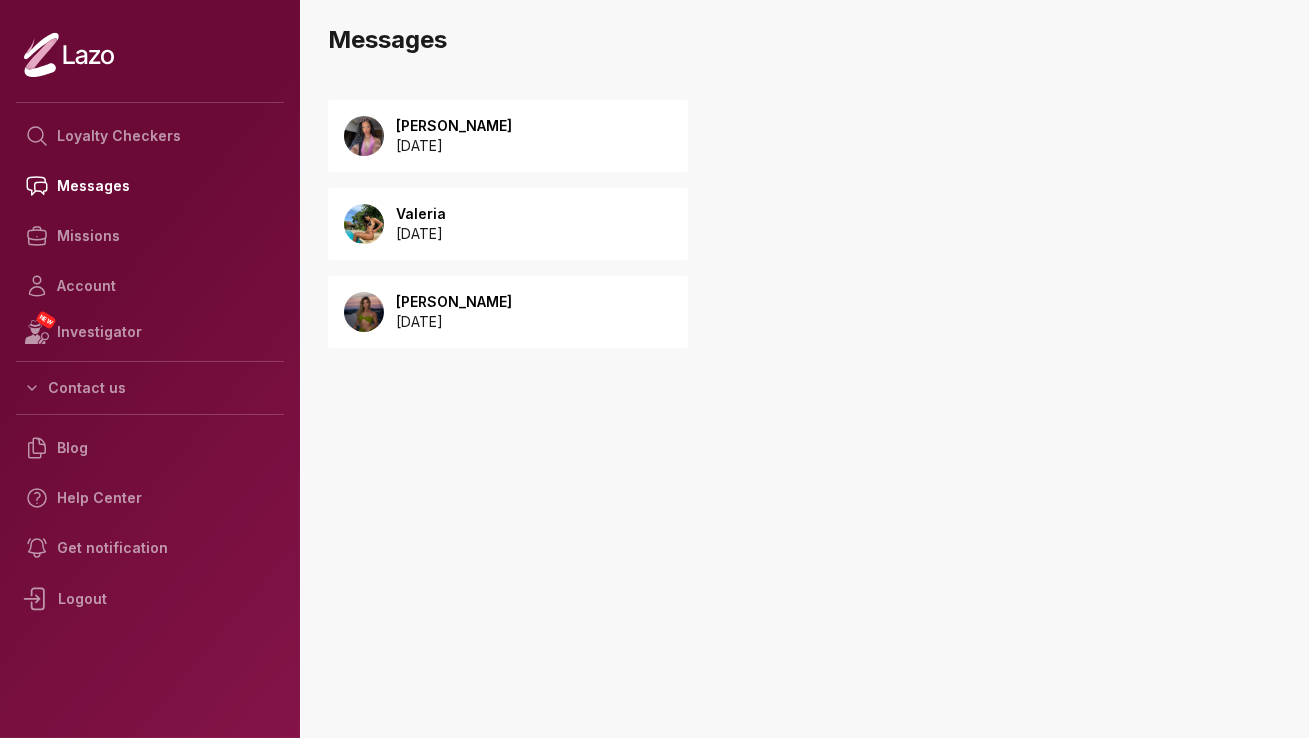 click on "[PERSON_NAME] [DATE]" at bounding box center [508, 136] 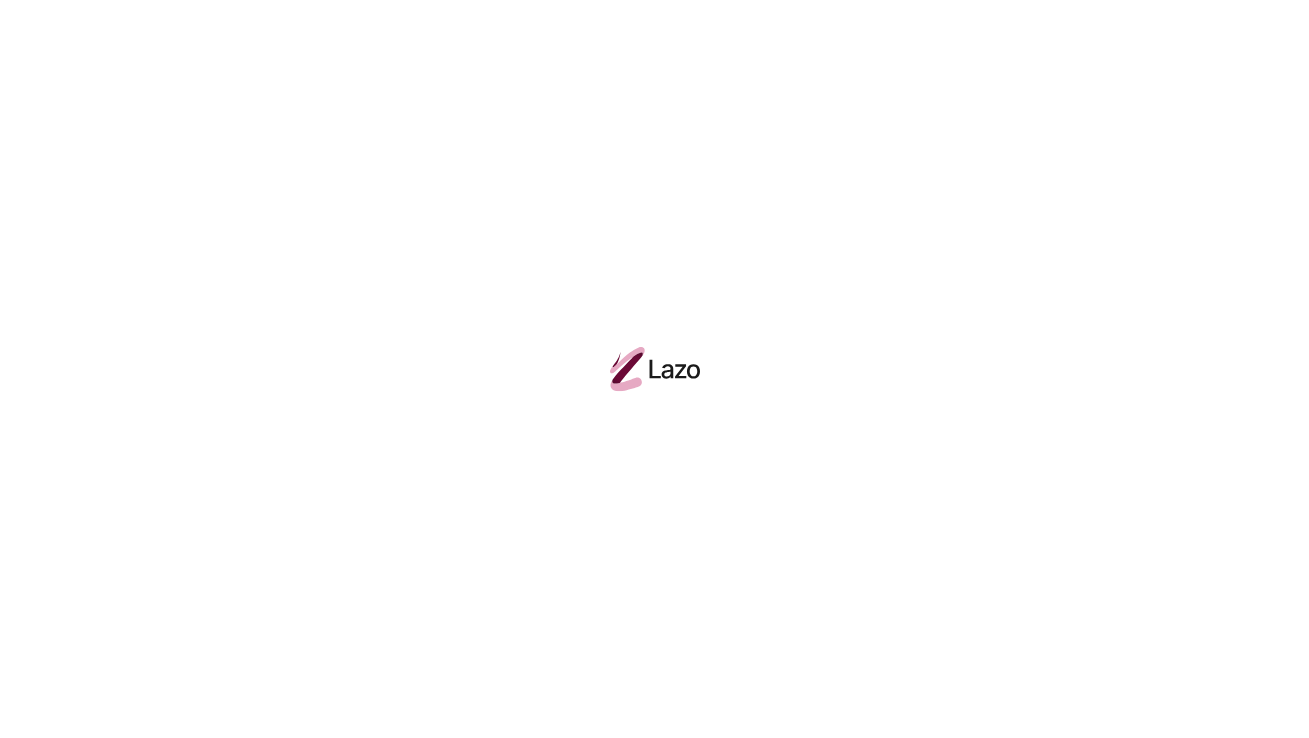 scroll, scrollTop: 0, scrollLeft: 0, axis: both 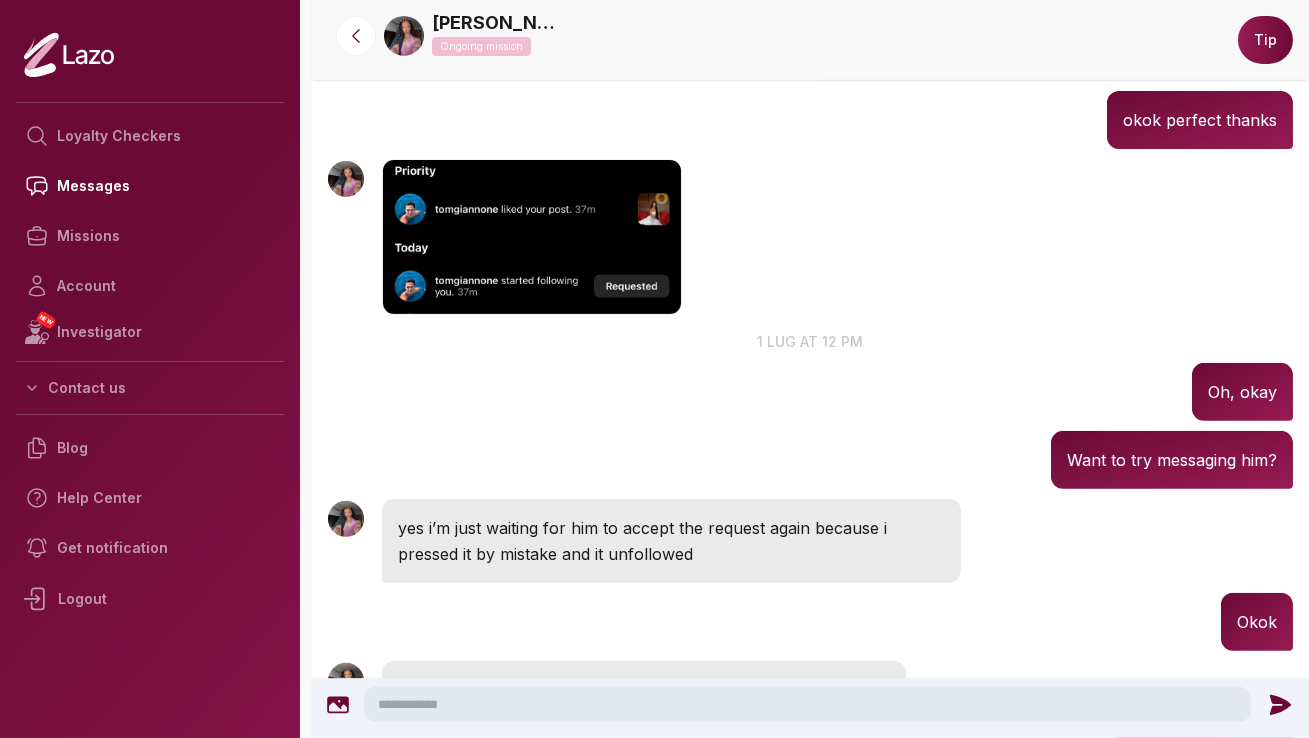 click at bounding box center (532, 237) 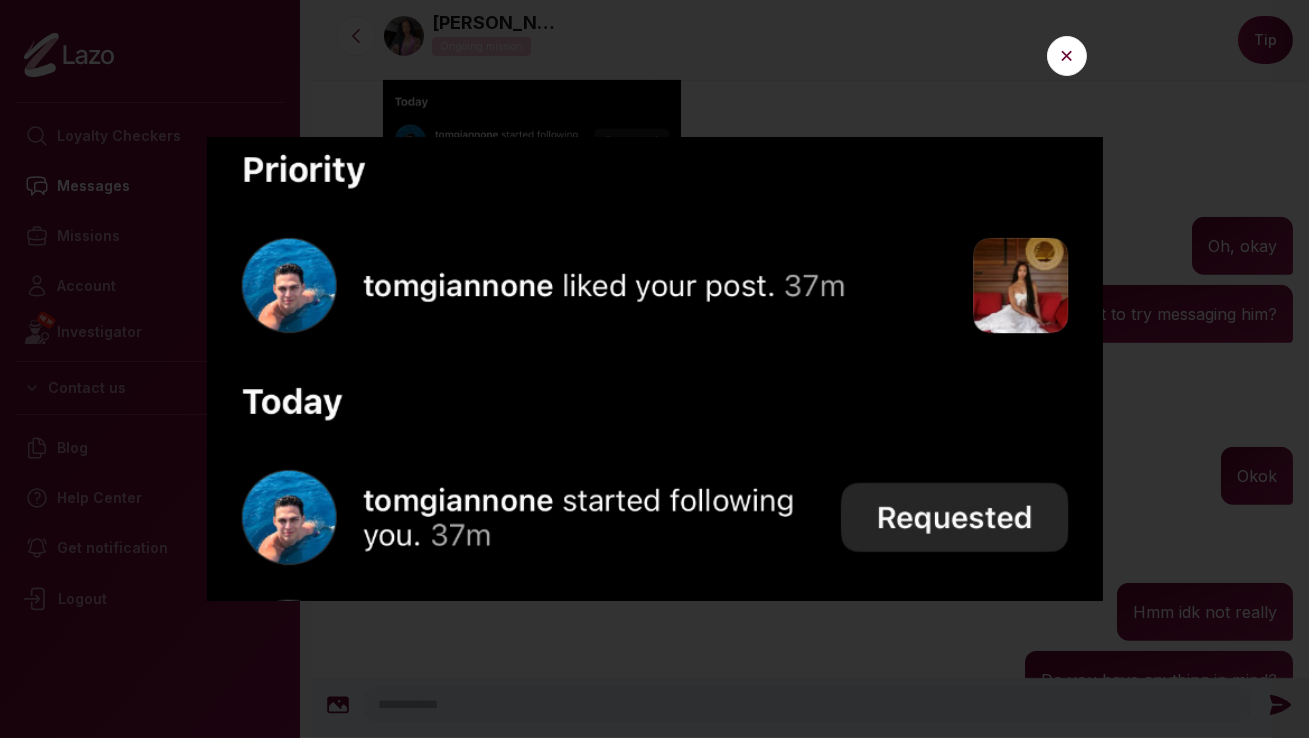 scroll, scrollTop: 1674, scrollLeft: 0, axis: vertical 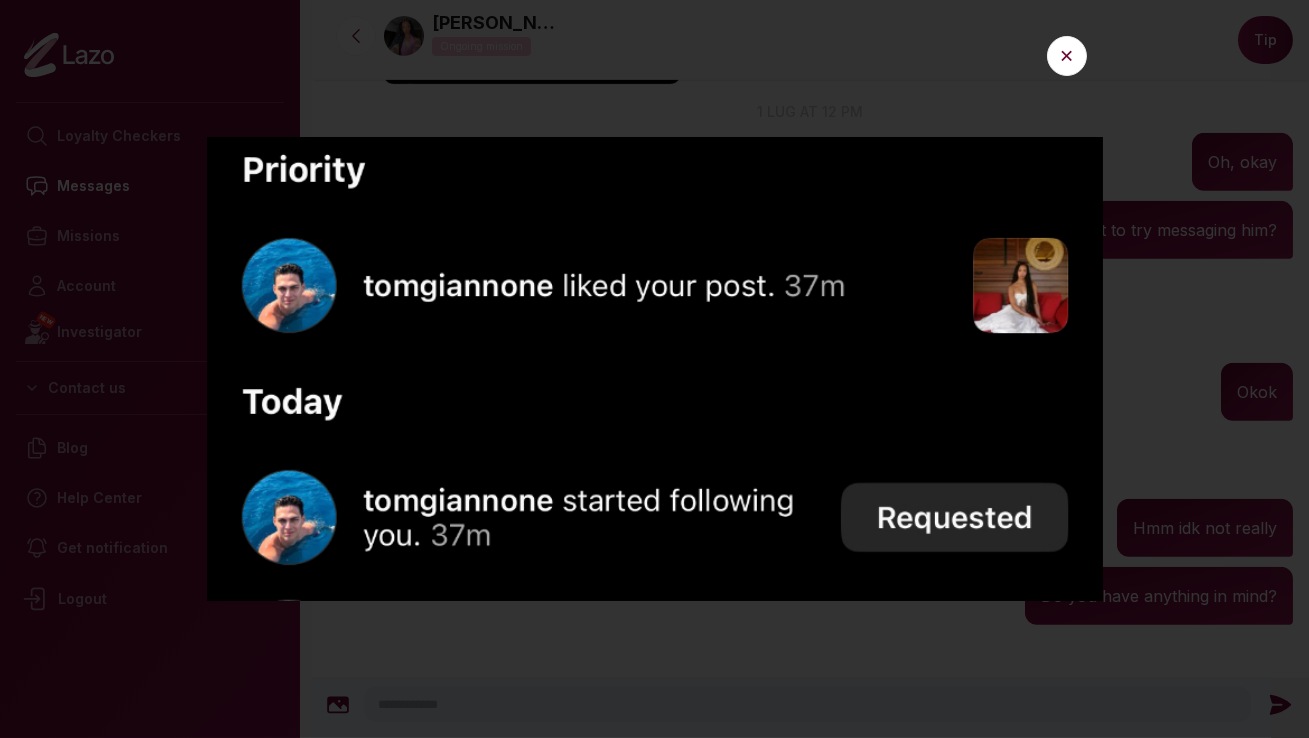 click at bounding box center (655, 369) 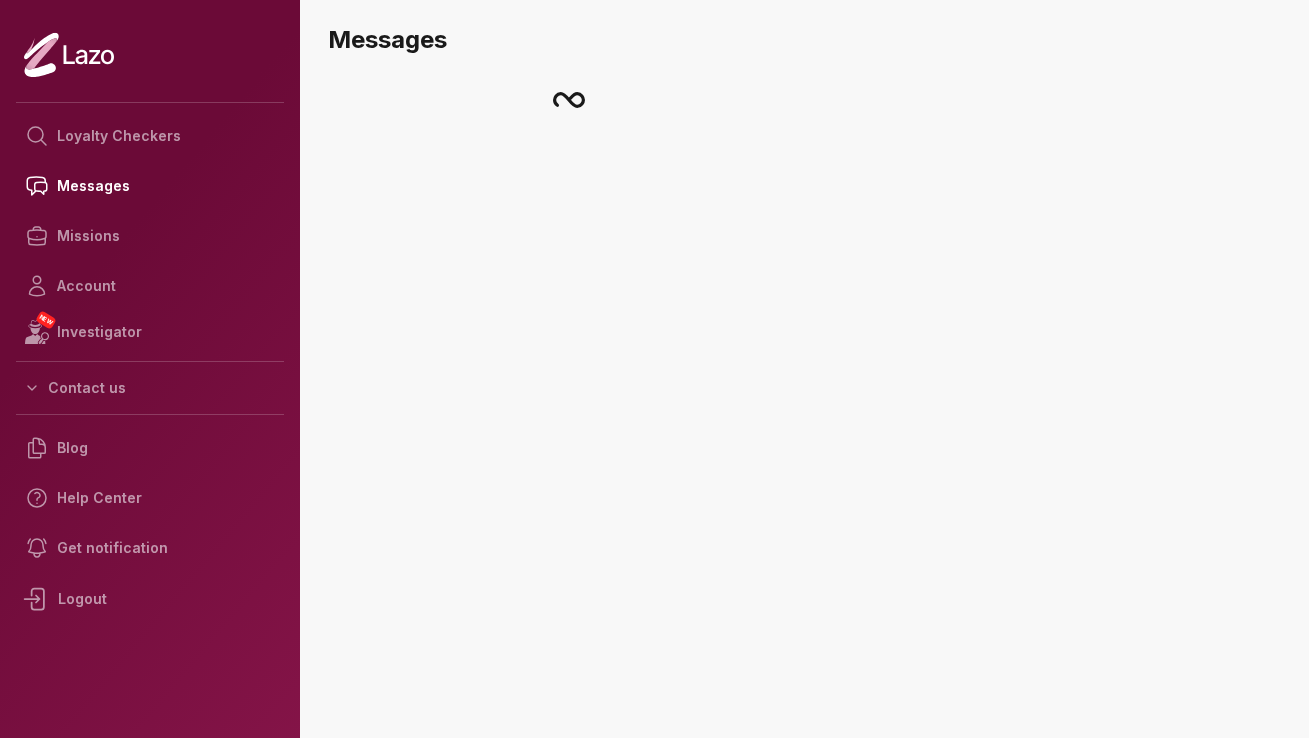 scroll, scrollTop: 0, scrollLeft: 0, axis: both 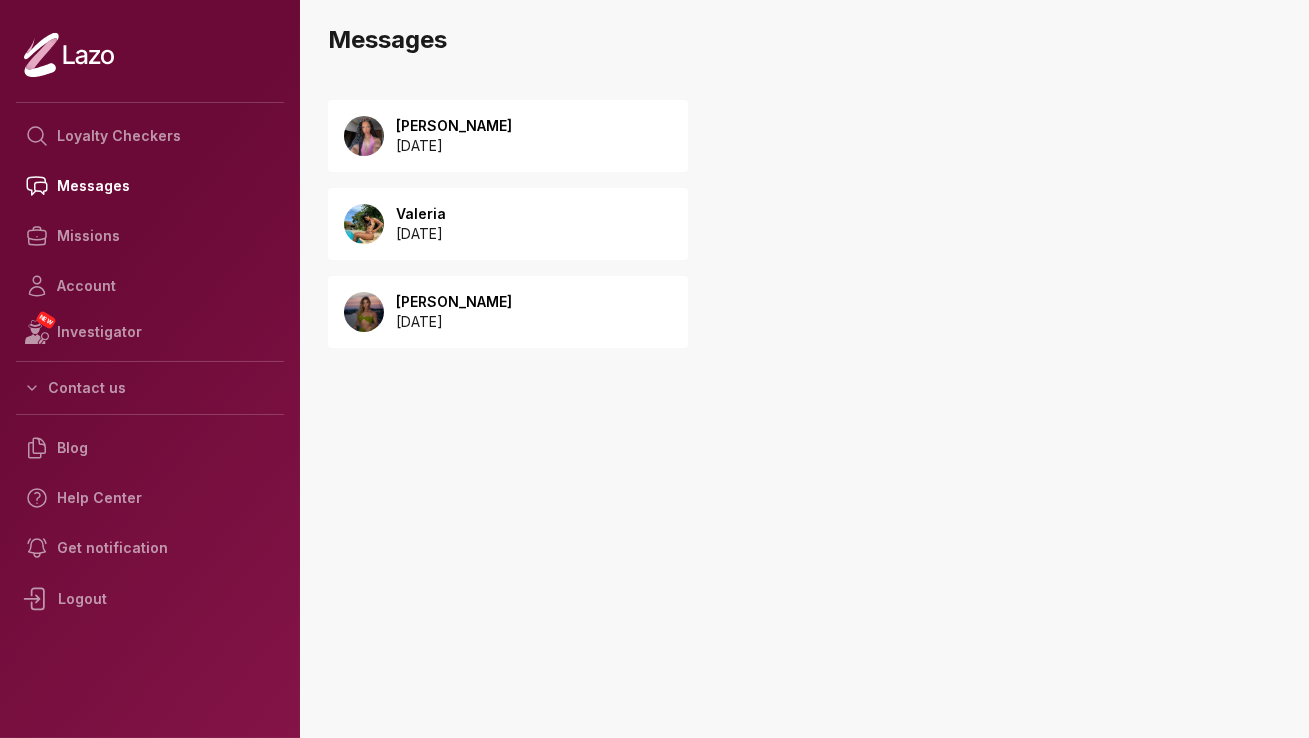 click on "[DATE]" at bounding box center [454, 146] 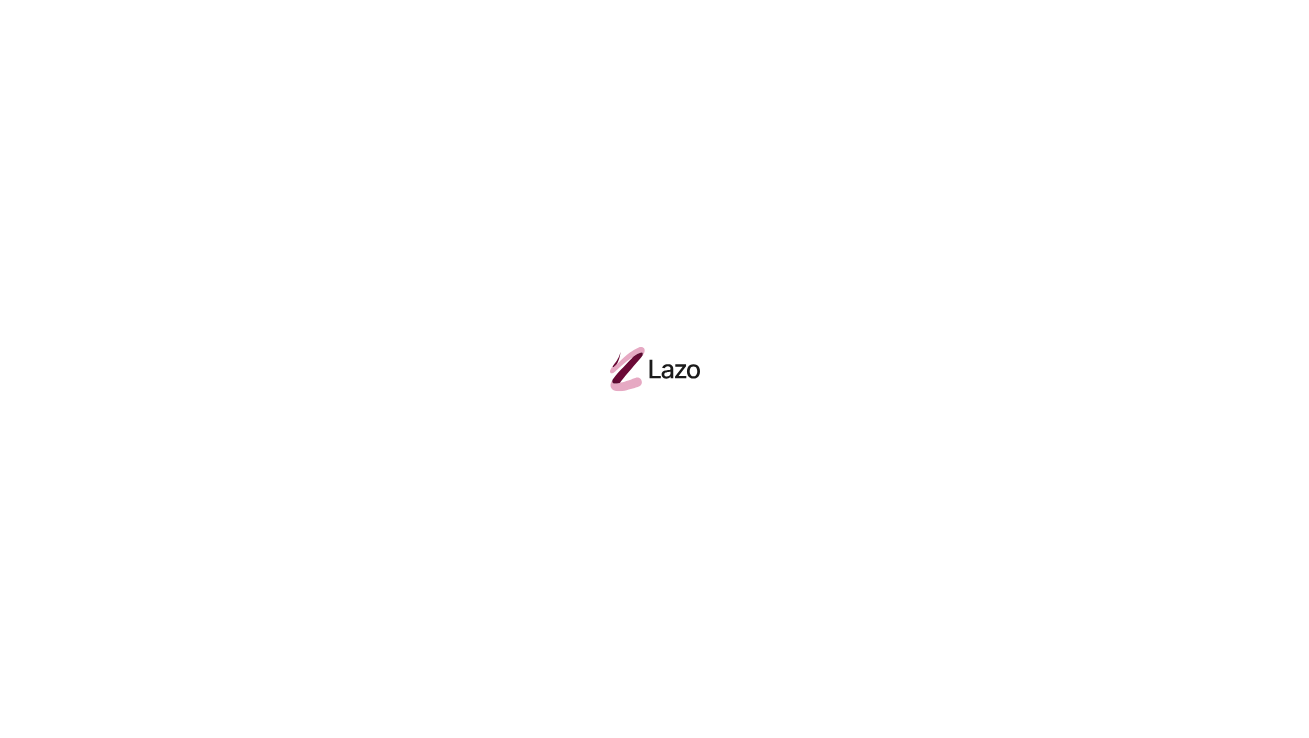 scroll, scrollTop: 0, scrollLeft: 0, axis: both 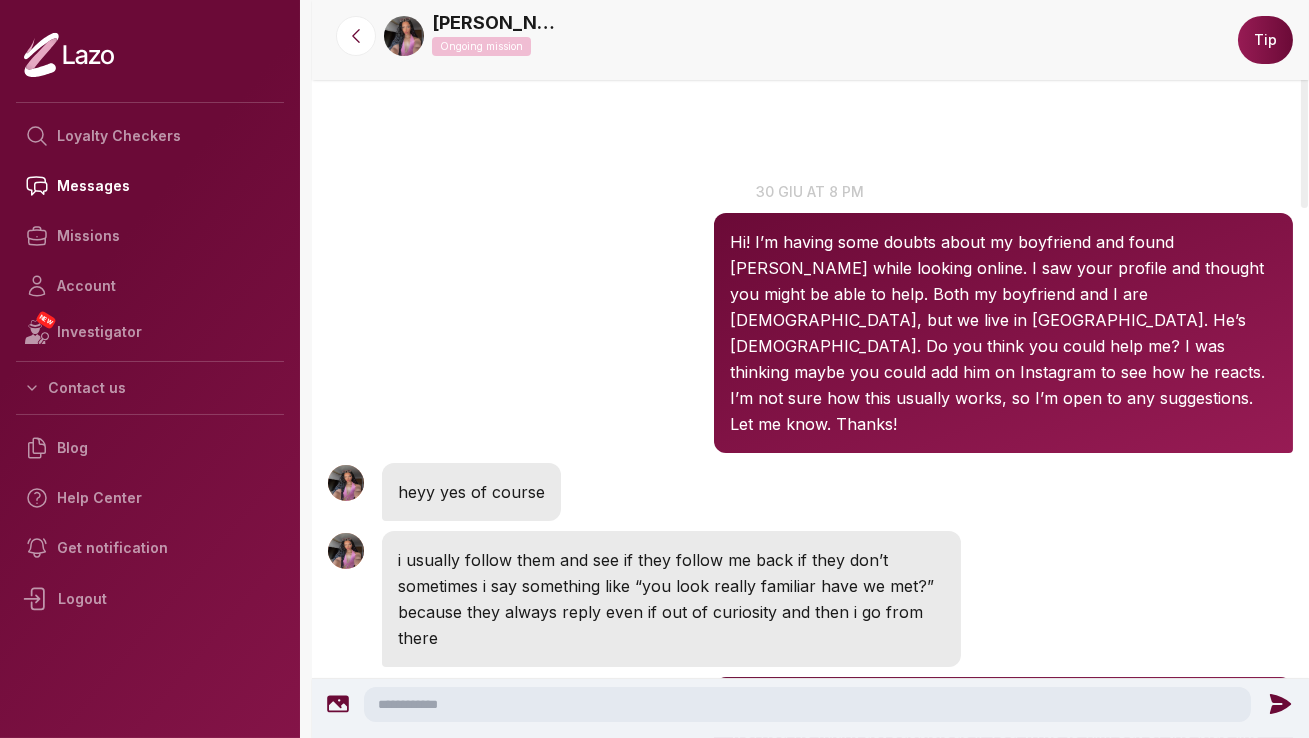 click on "Lara 20:05 30 giu at 8 pm Hi! I’m having some doubts about my boyfriend and found Lazo while looking online. I saw your profile and thought you might be able to help. Both my boyfriend and I are Italian, but we live in Switzerland. He’s 27 years old. Do you think you could help me? I was thinking maybe you could add him on Instagram to see how he reacts. I’m not sure how this usually works, so I’m open to any suggestions. Let me know. Thanks!" at bounding box center (810, 317) 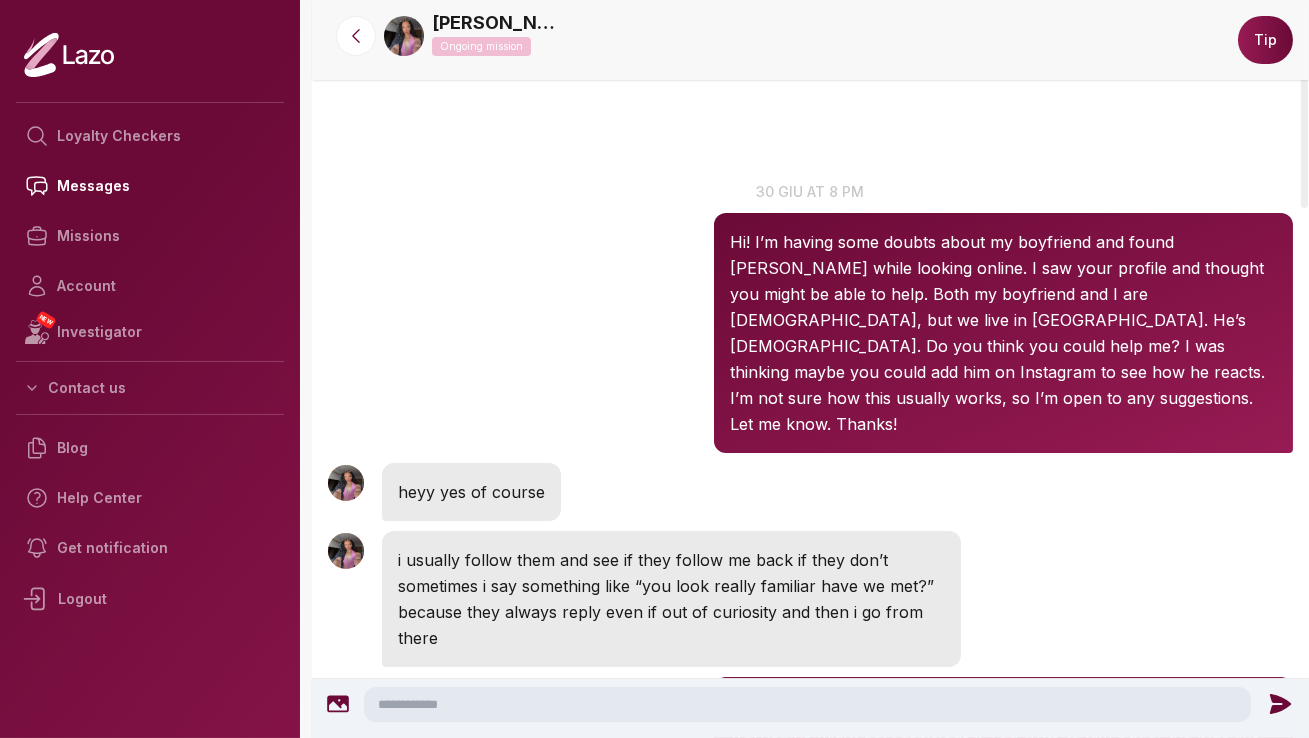 click on "Lara Ongoing mission" at bounding box center [805, 36] 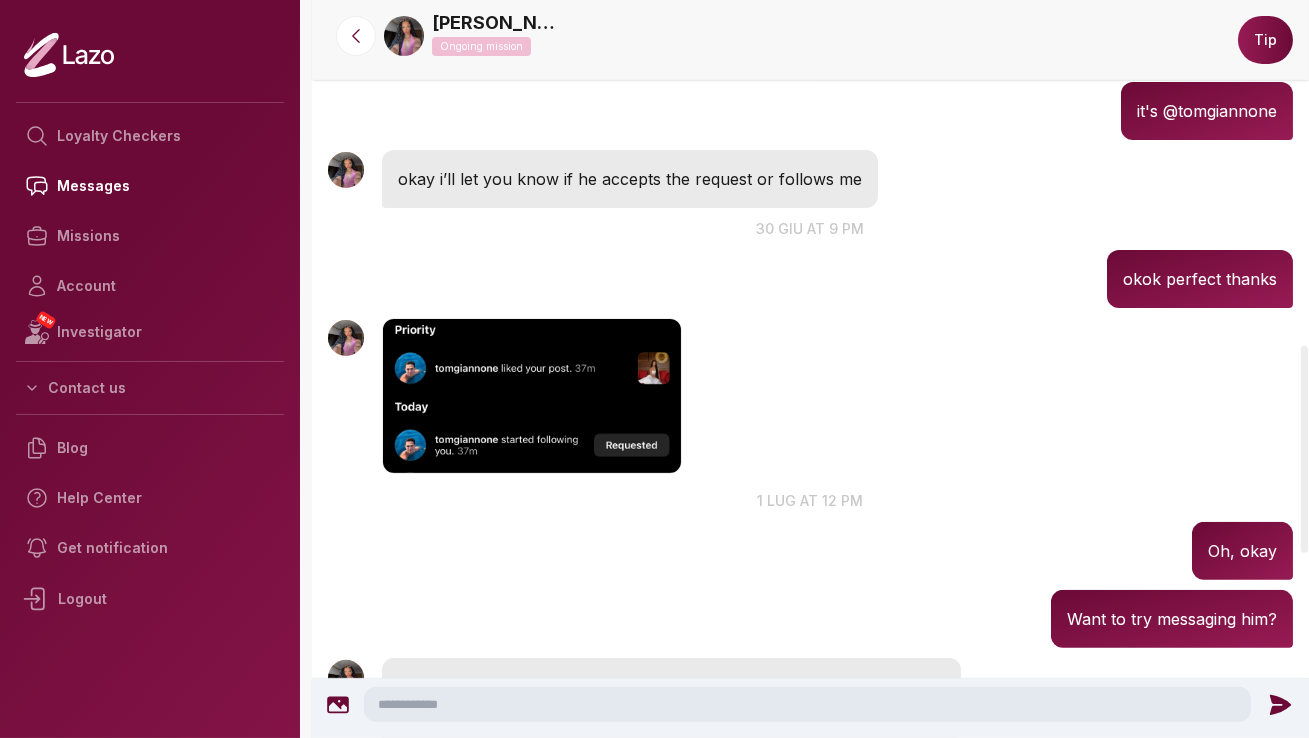scroll, scrollTop: 1674, scrollLeft: 0, axis: vertical 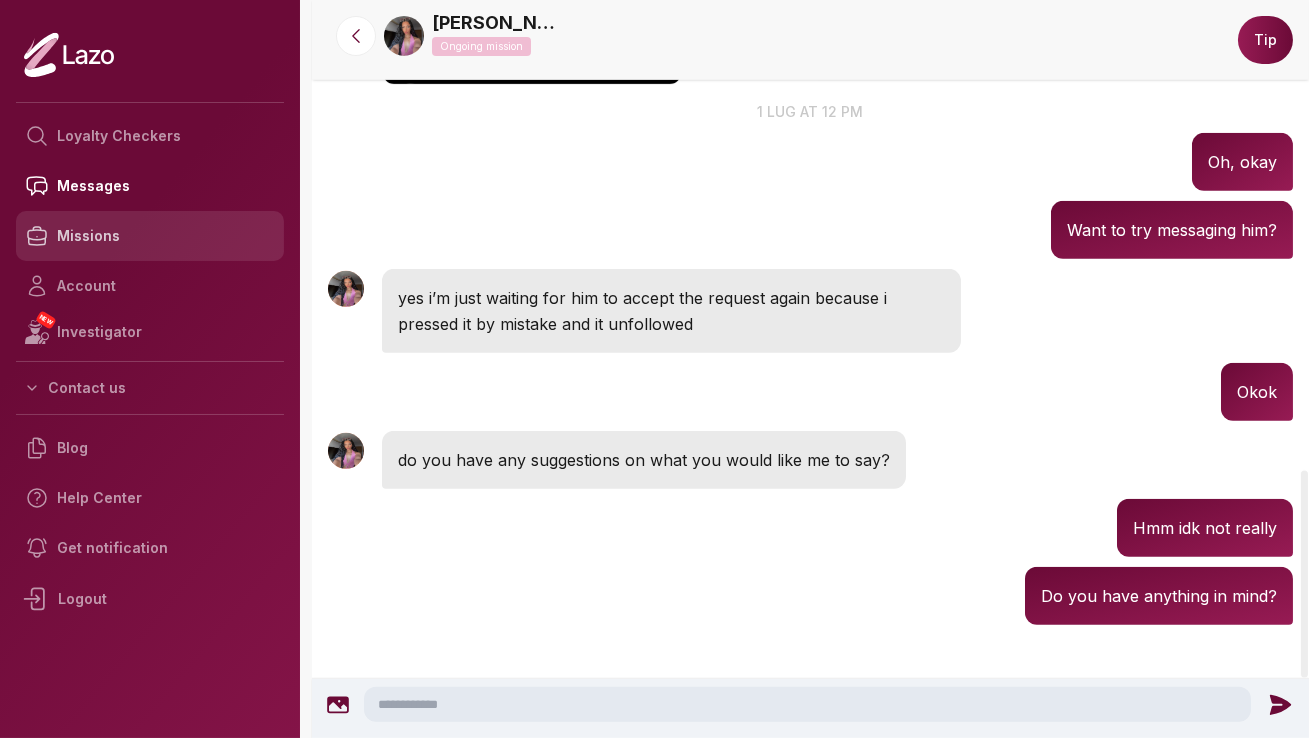 click on "Missions" at bounding box center (150, 236) 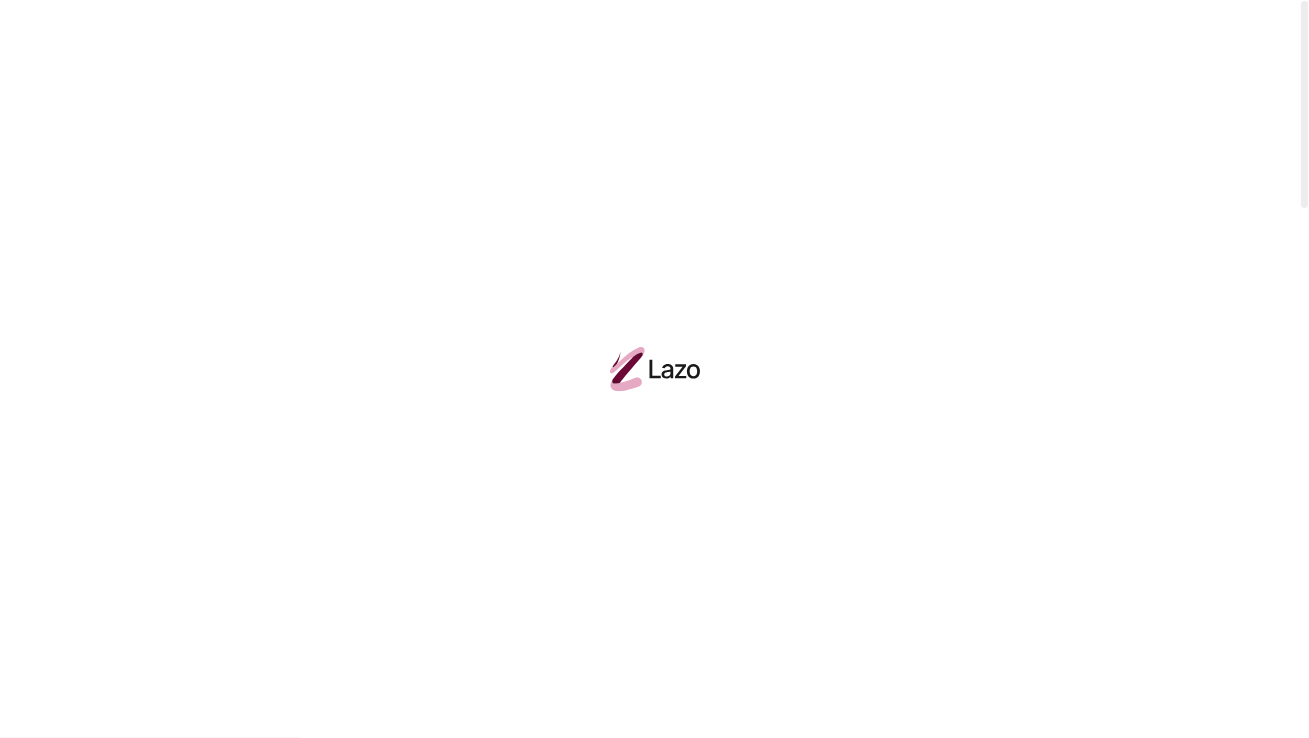 scroll, scrollTop: 0, scrollLeft: 0, axis: both 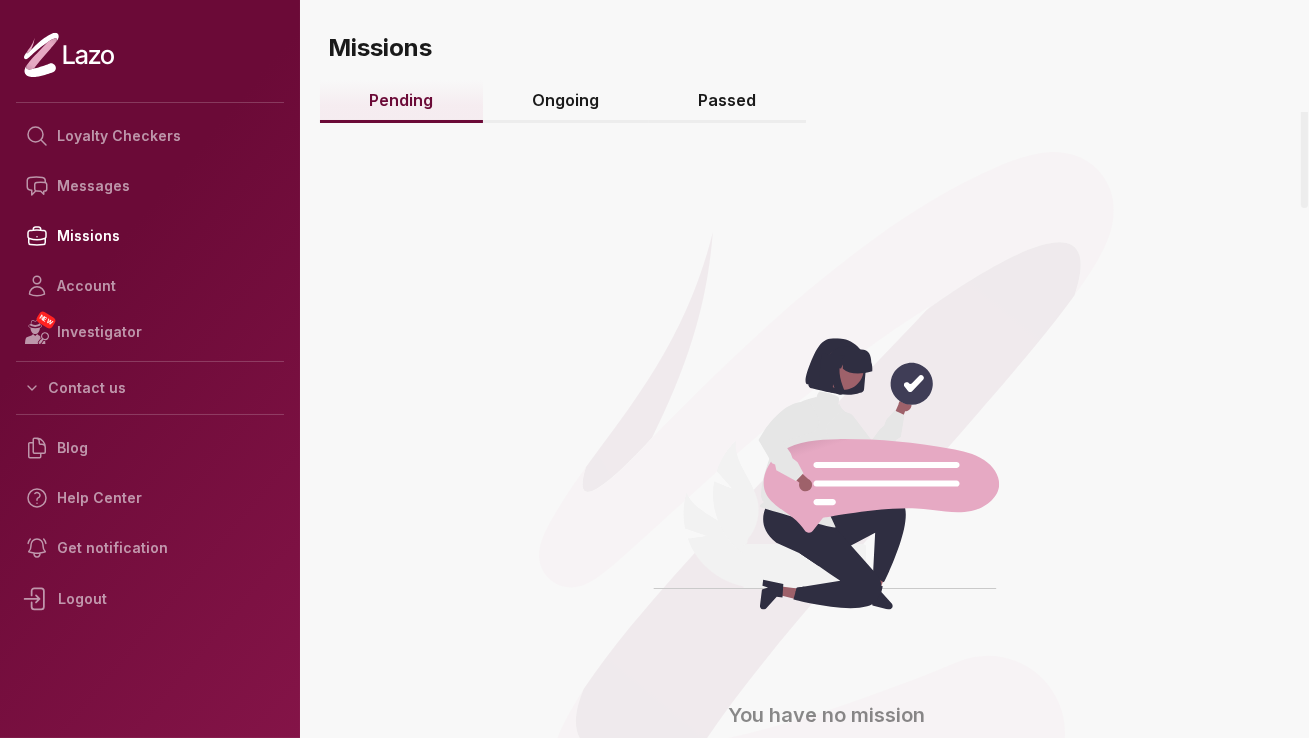 click on "Ongoing" at bounding box center (566, 101) 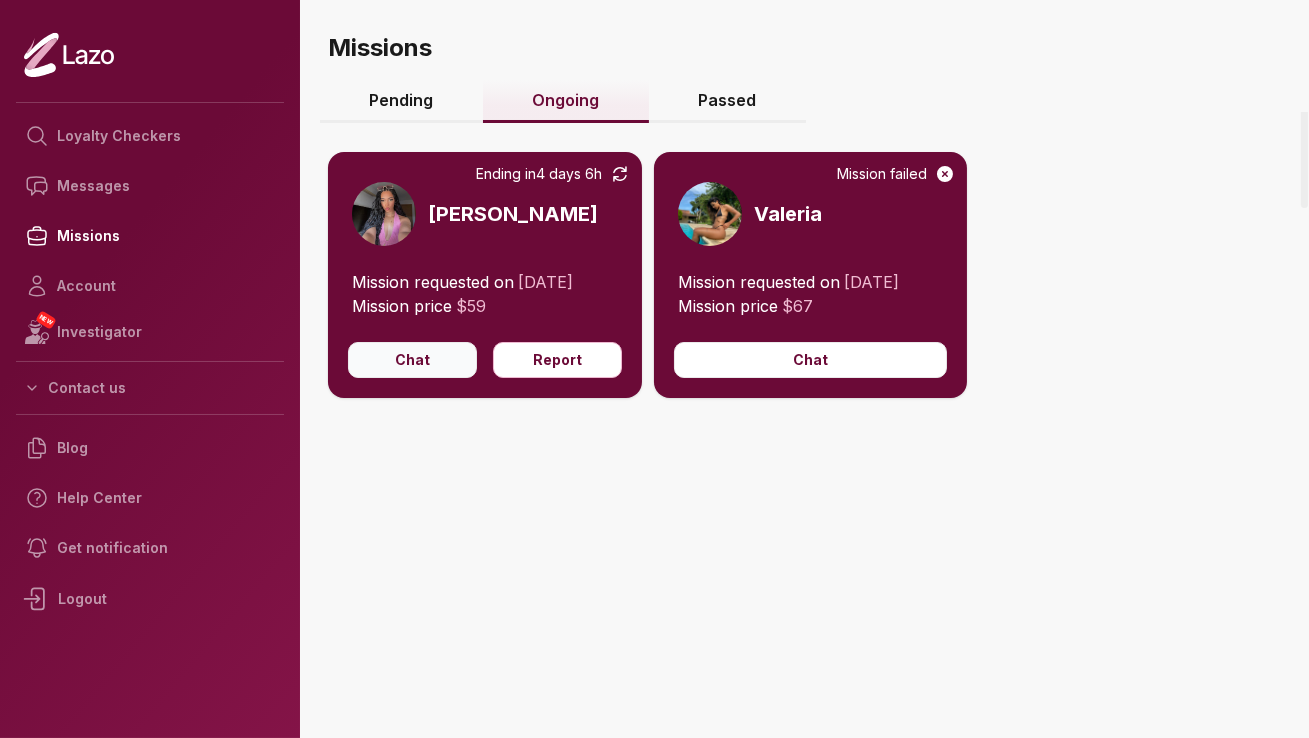 click on "Chat" at bounding box center (412, 360) 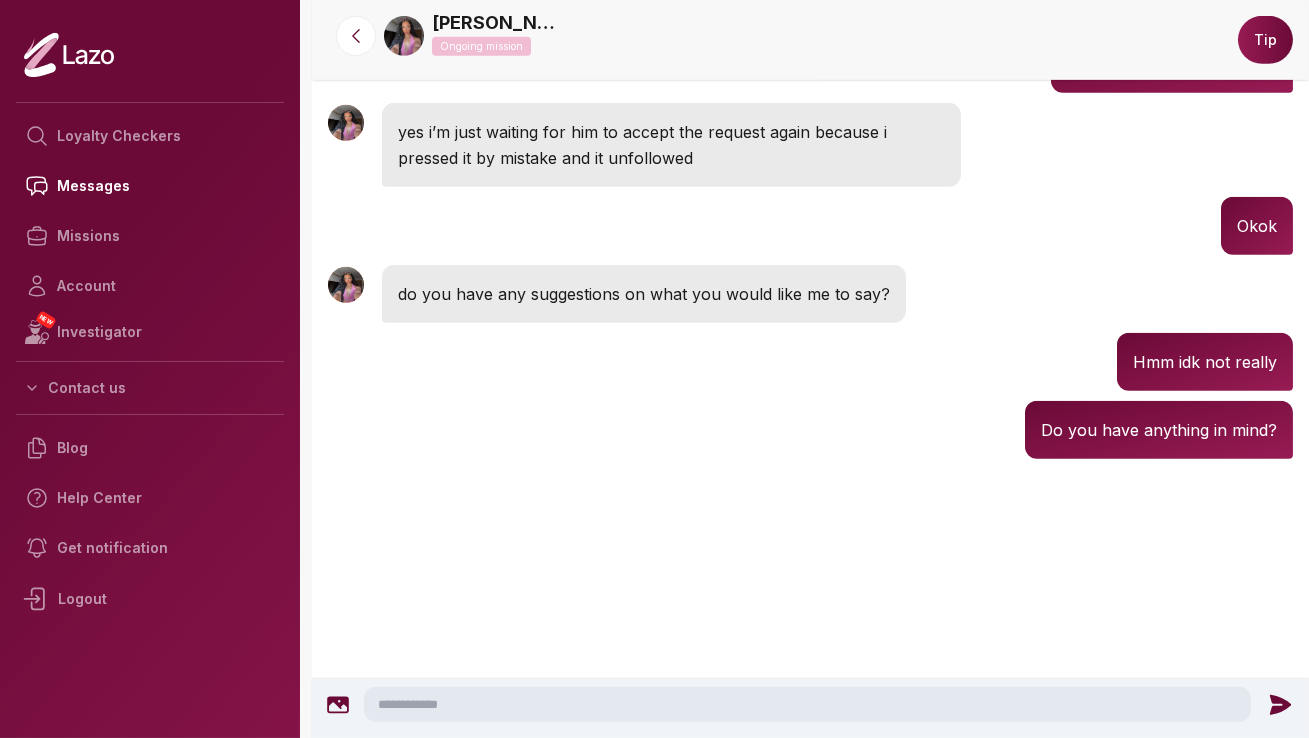 scroll, scrollTop: 1674, scrollLeft: 0, axis: vertical 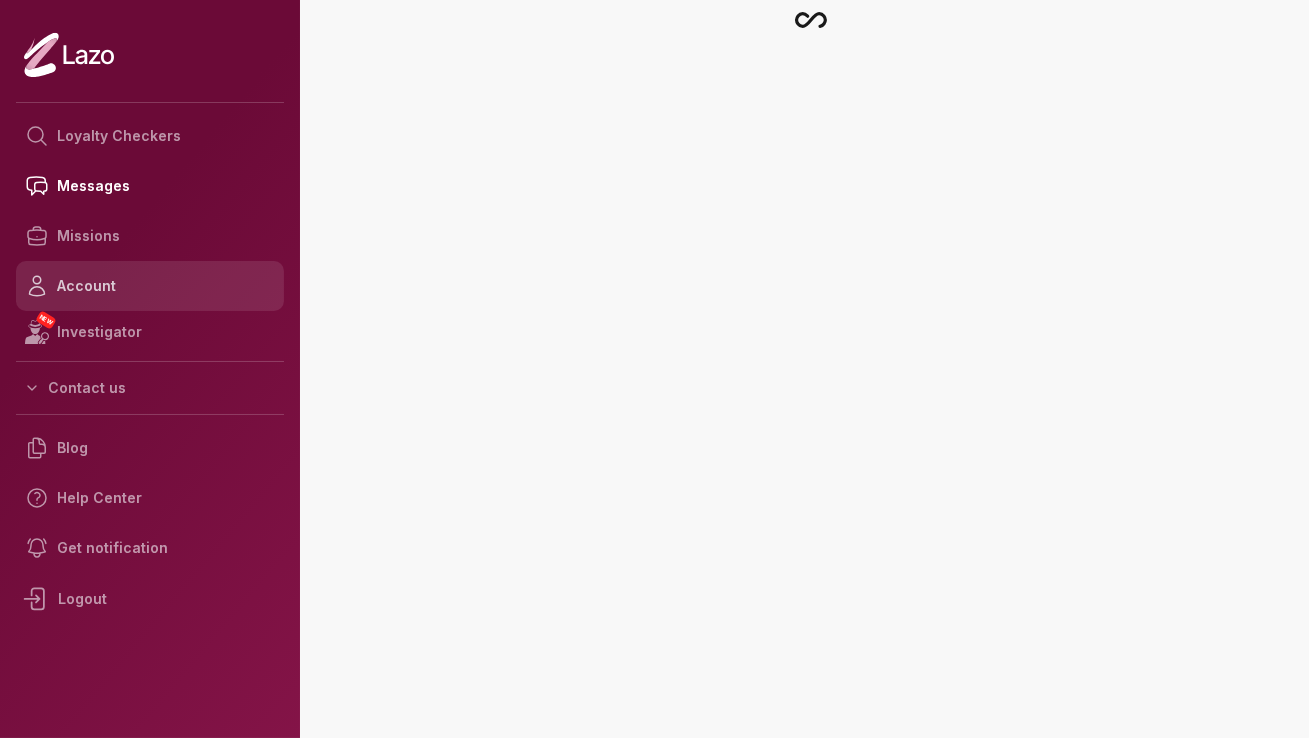 click on "Account" at bounding box center [150, 286] 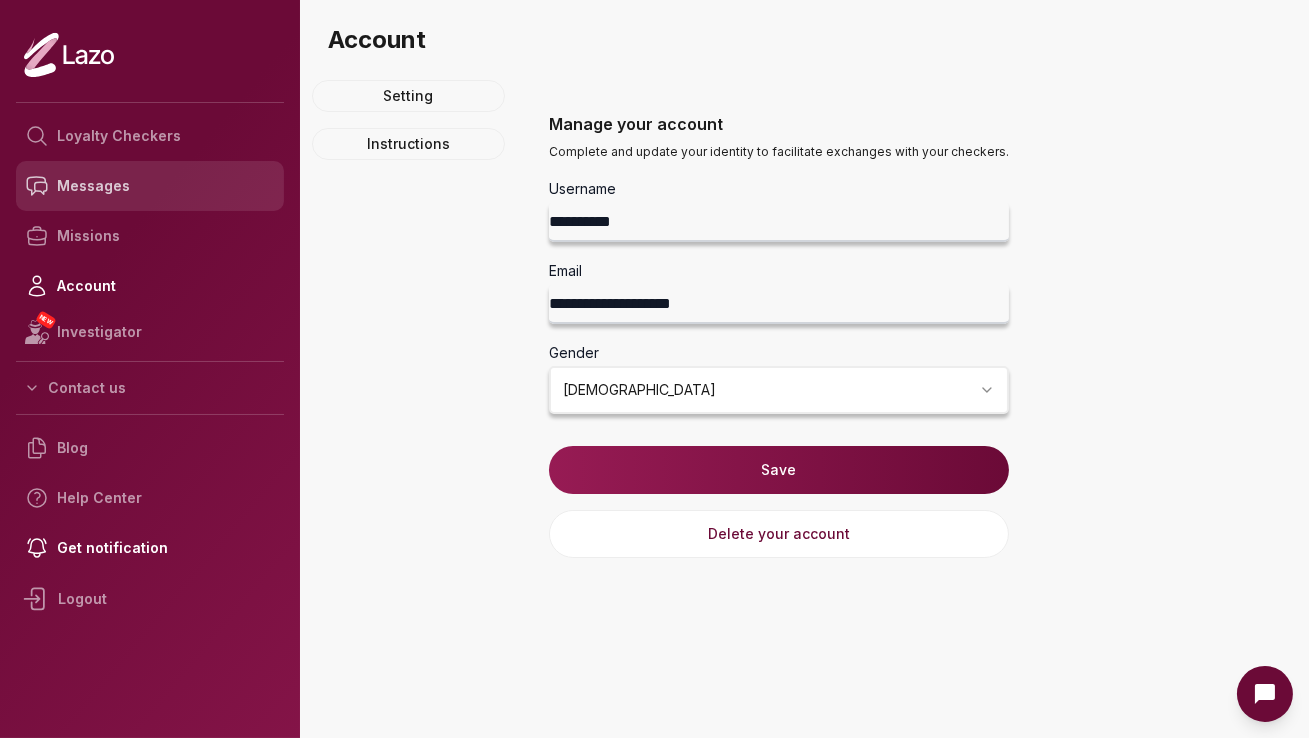 click on "Messages" at bounding box center [150, 186] 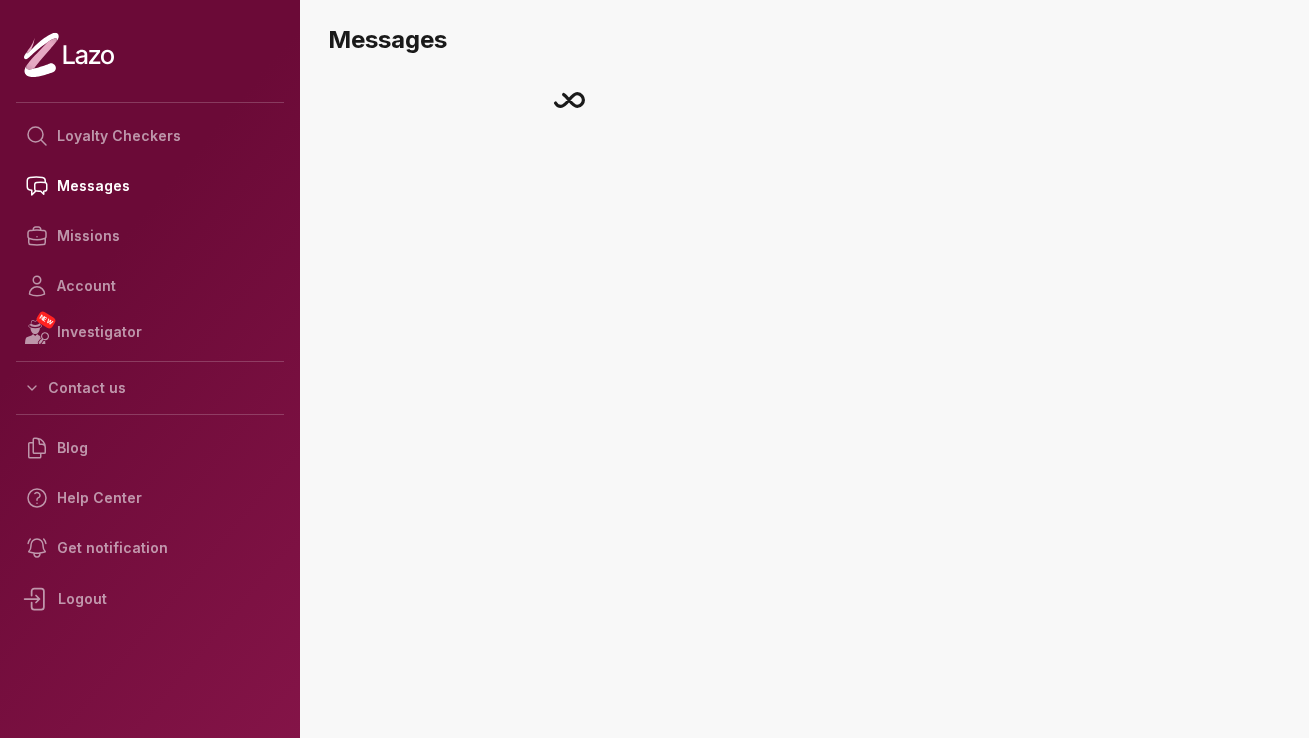 scroll, scrollTop: 0, scrollLeft: 0, axis: both 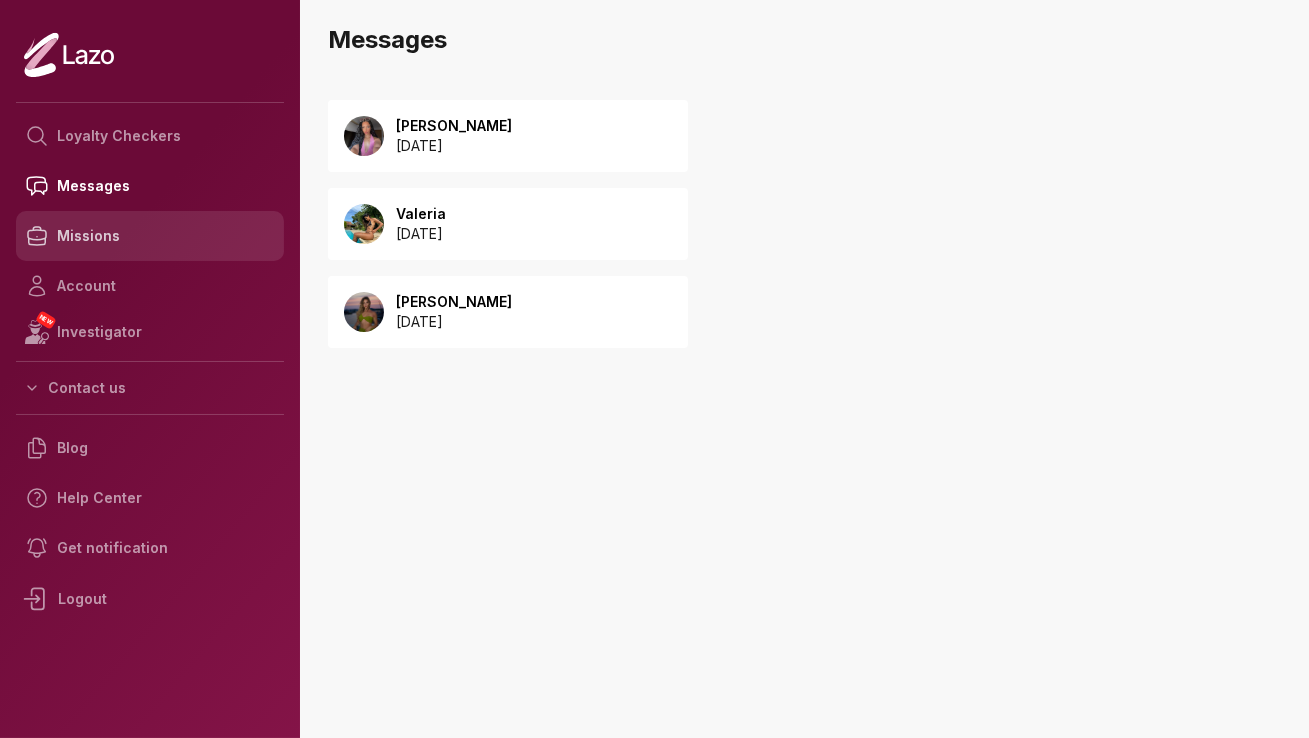 click on "Missions" at bounding box center (150, 236) 